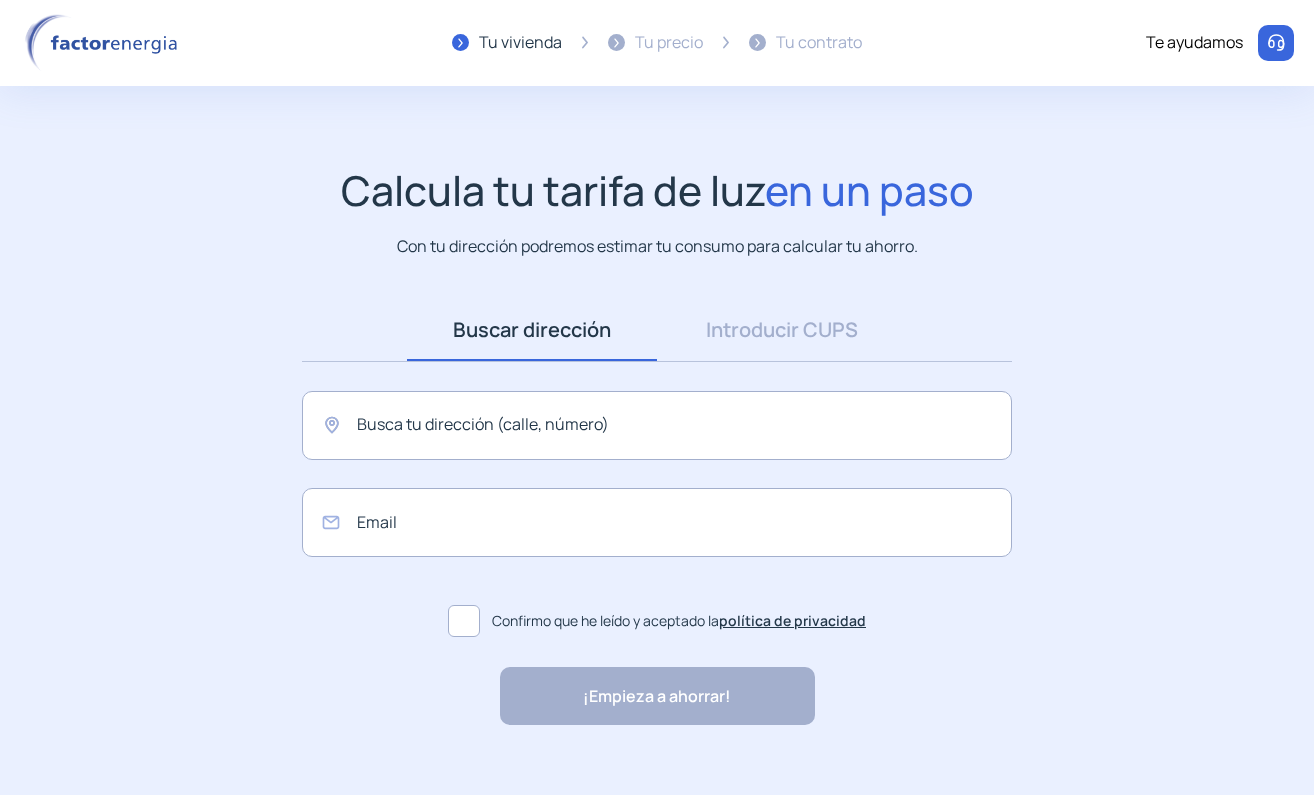scroll, scrollTop: 0, scrollLeft: 0, axis: both 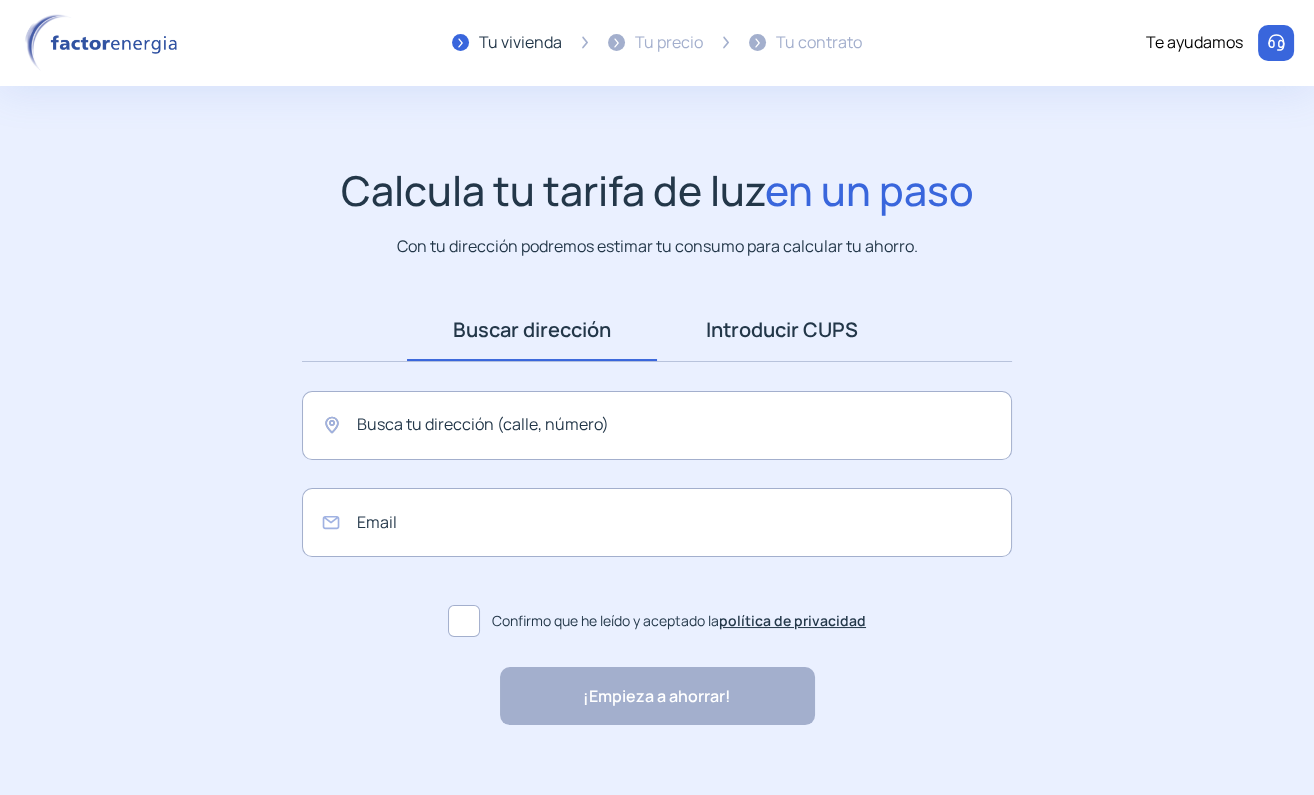 click on "Introducir CUPS" at bounding box center (782, 330) 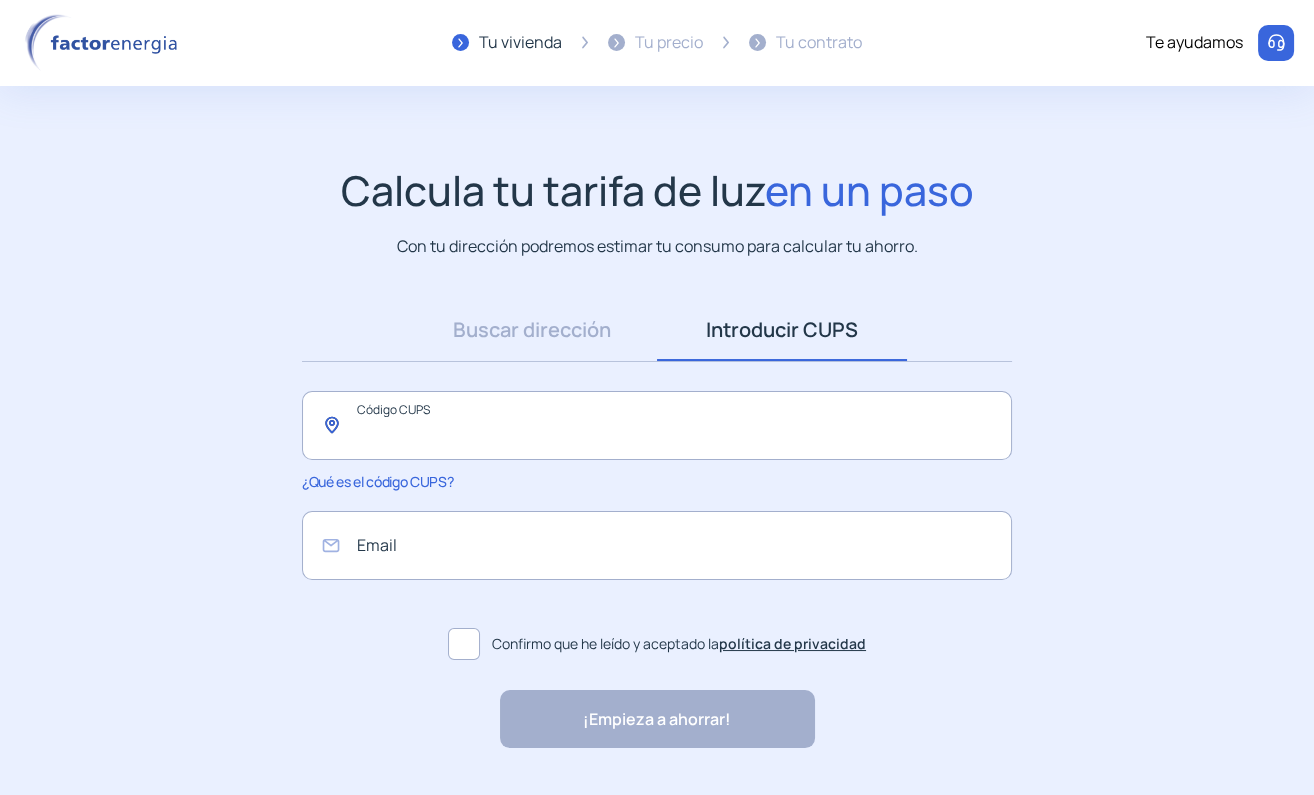 click at bounding box center (657, 425) 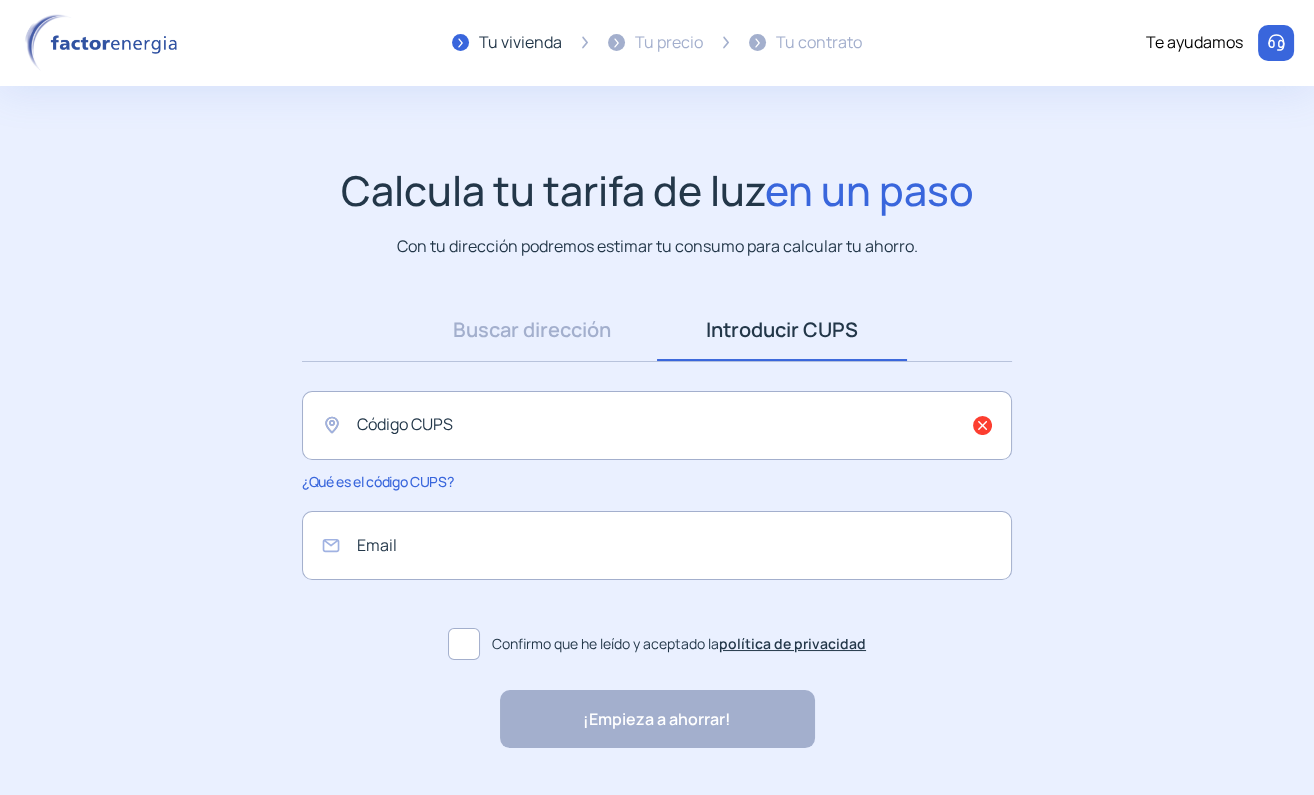 click on "Calcula tu tarifa de luz en un paso Con tu dirección podremos estimar tu consumo para calcular tu ahorro. Buscar dirección Dirección Introducir CUPS CUPS Código CUPS ¿Qué es el código CUPS? Email Confirmo que he leído y aceptado la política de privacidad ¡Empieza a ahorrar! "Excelente servicio y atención al cliente" "Respeto por el cliente y variedad de tarifas" "Todo genial y muy rápido" "Rapidez y buen trato al cliente" "Excelente servicio y atención al cliente" "Respeto por el cliente y variedad de tarifas" "Todo genial y muy rápido" "Rapidez y buen trato al cliente"" at bounding box center (657, 457) 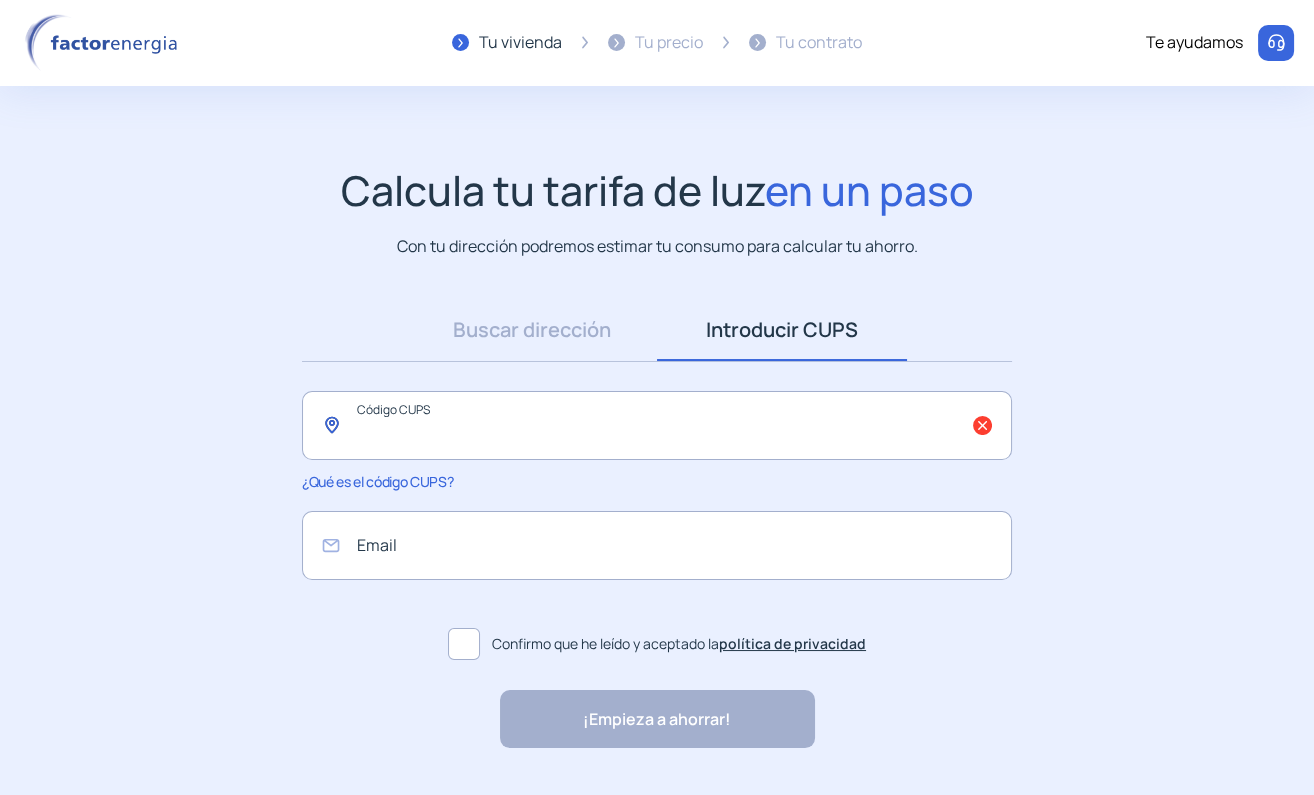 click at bounding box center [657, 425] 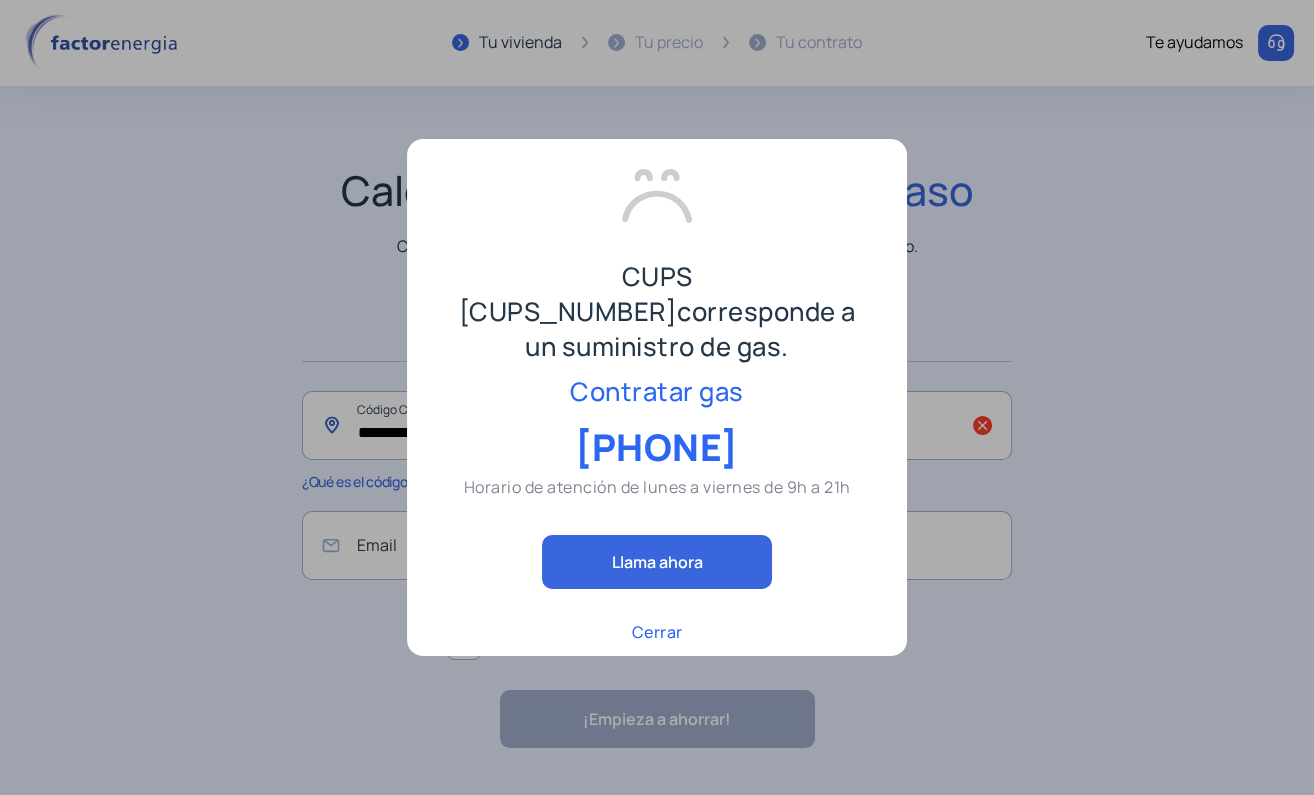 type on "**********" 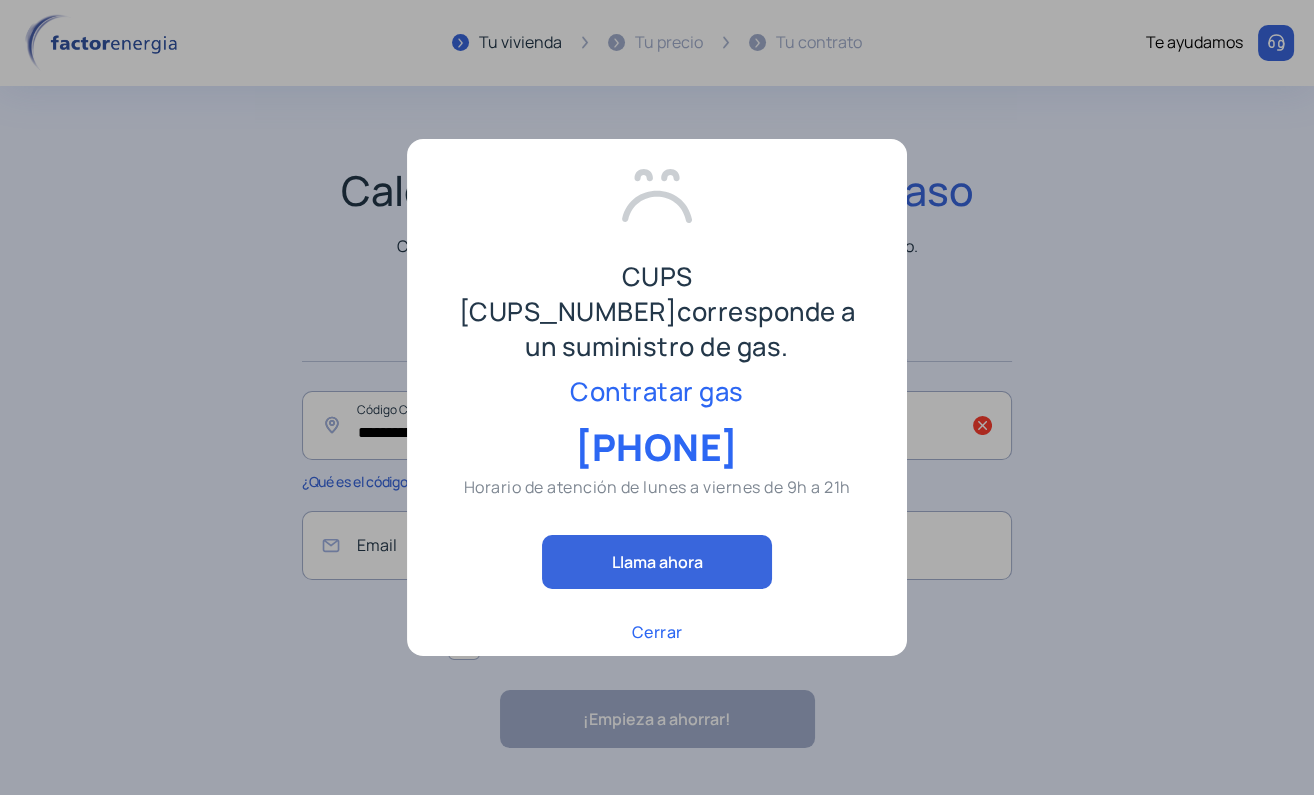 click at bounding box center [657, 397] 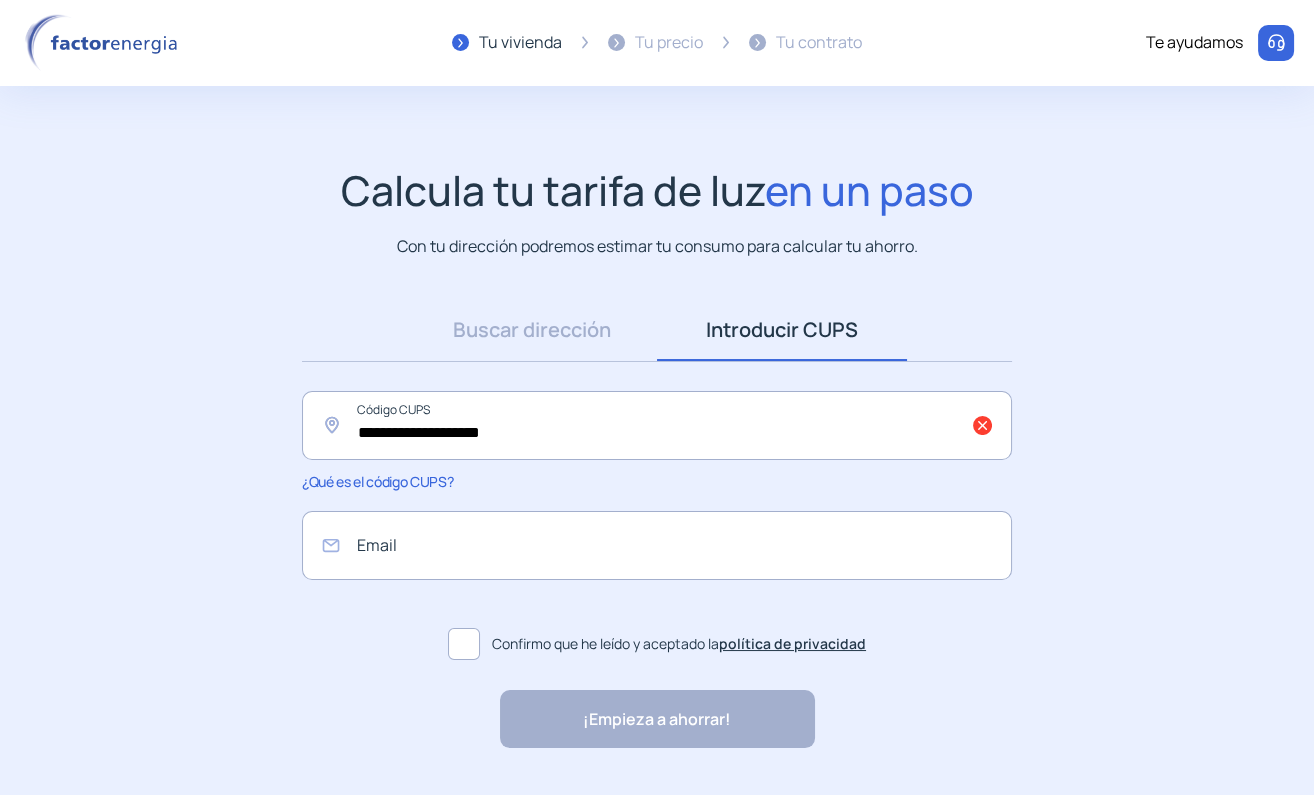click on "**********" at bounding box center [657, 457] 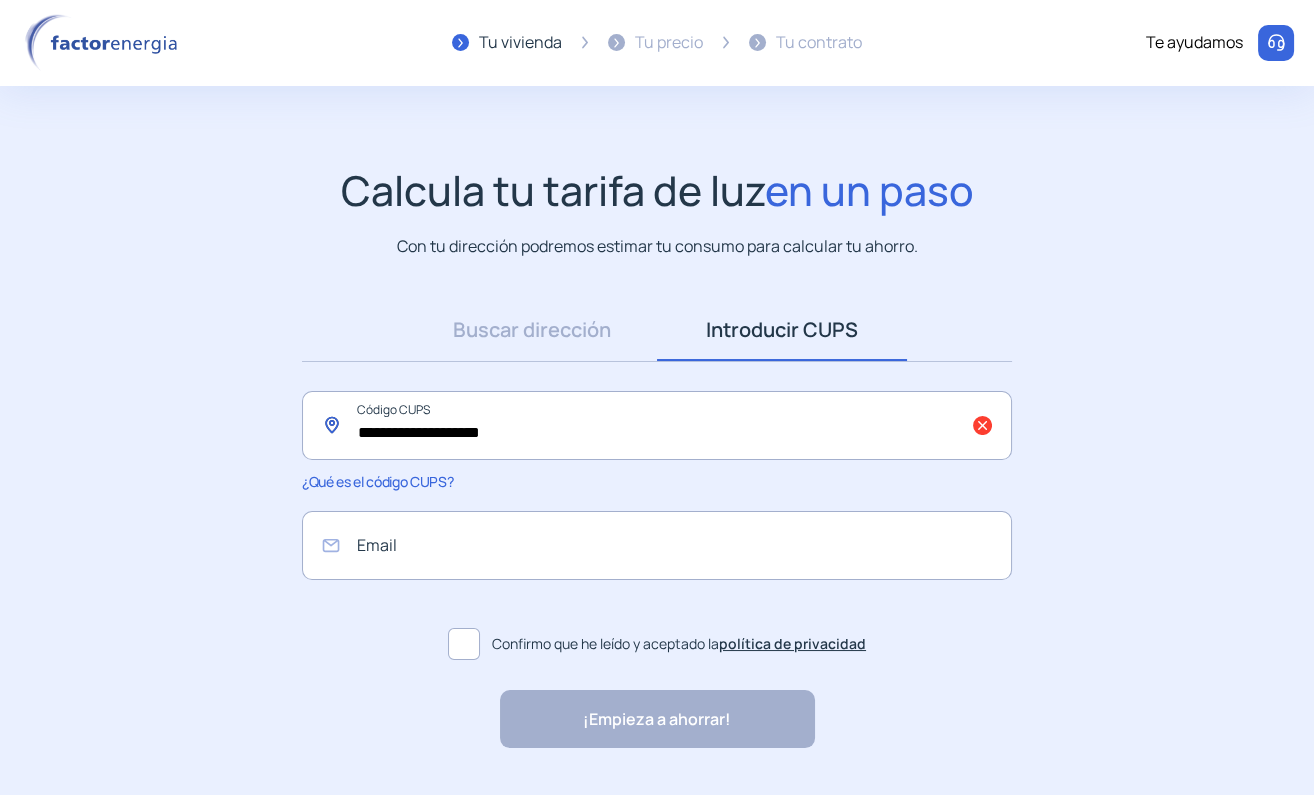 drag, startPoint x: 571, startPoint y: 441, endPoint x: 316, endPoint y: 451, distance: 255.196 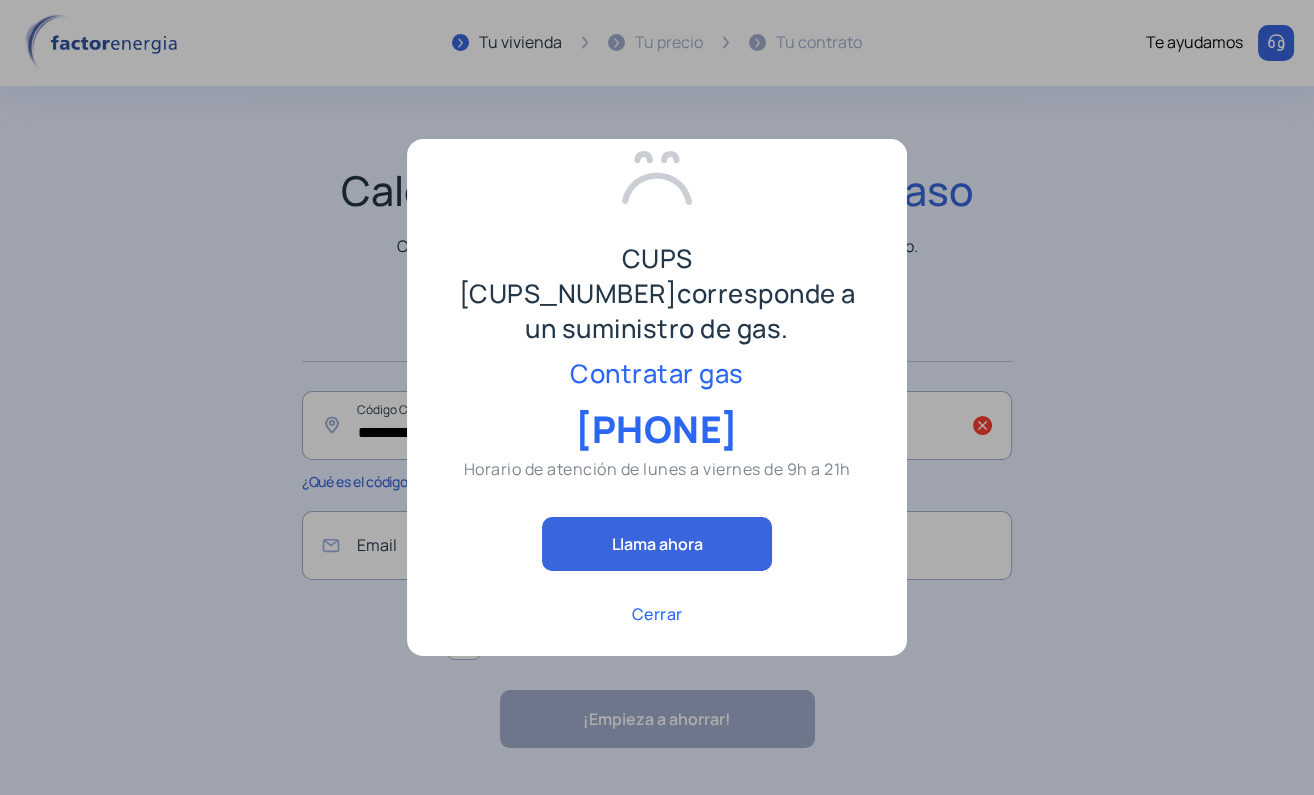 scroll, scrollTop: 49, scrollLeft: 0, axis: vertical 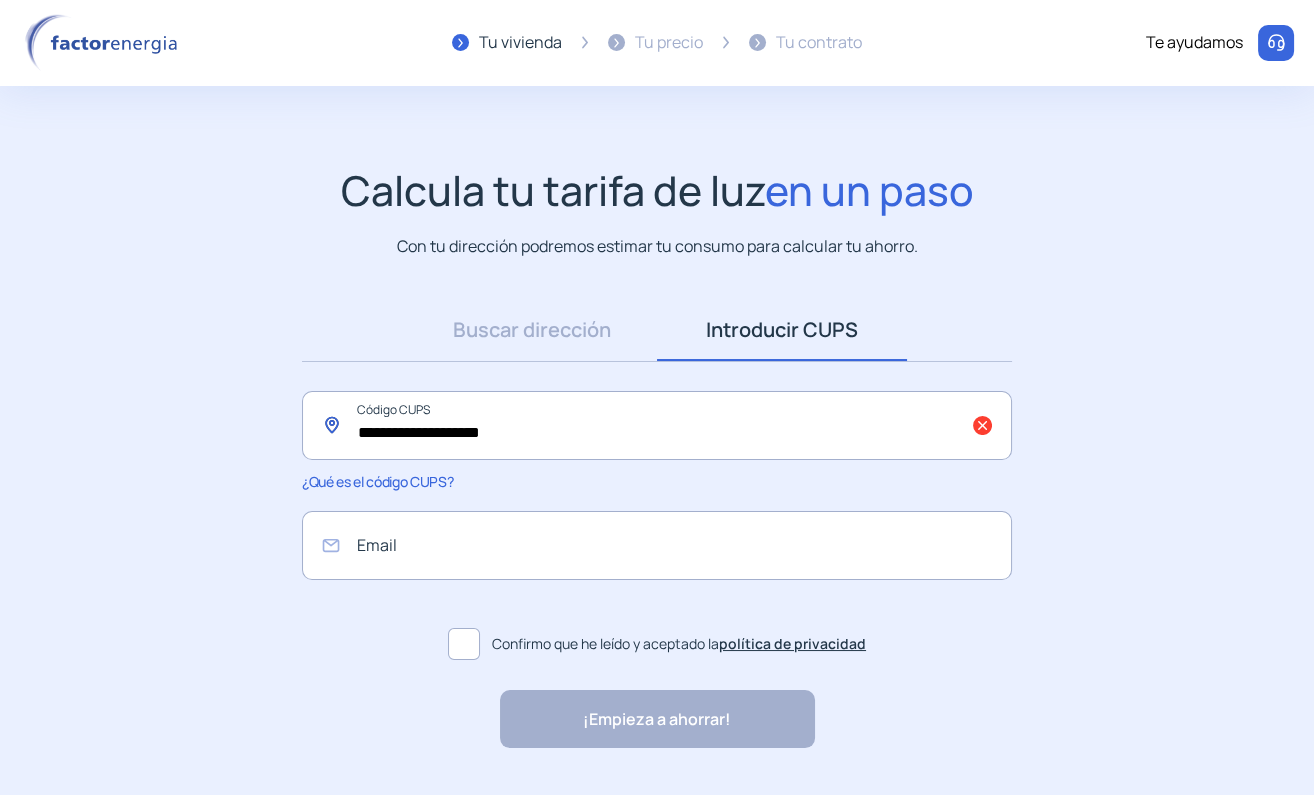 click on "**********" at bounding box center [657, 425] 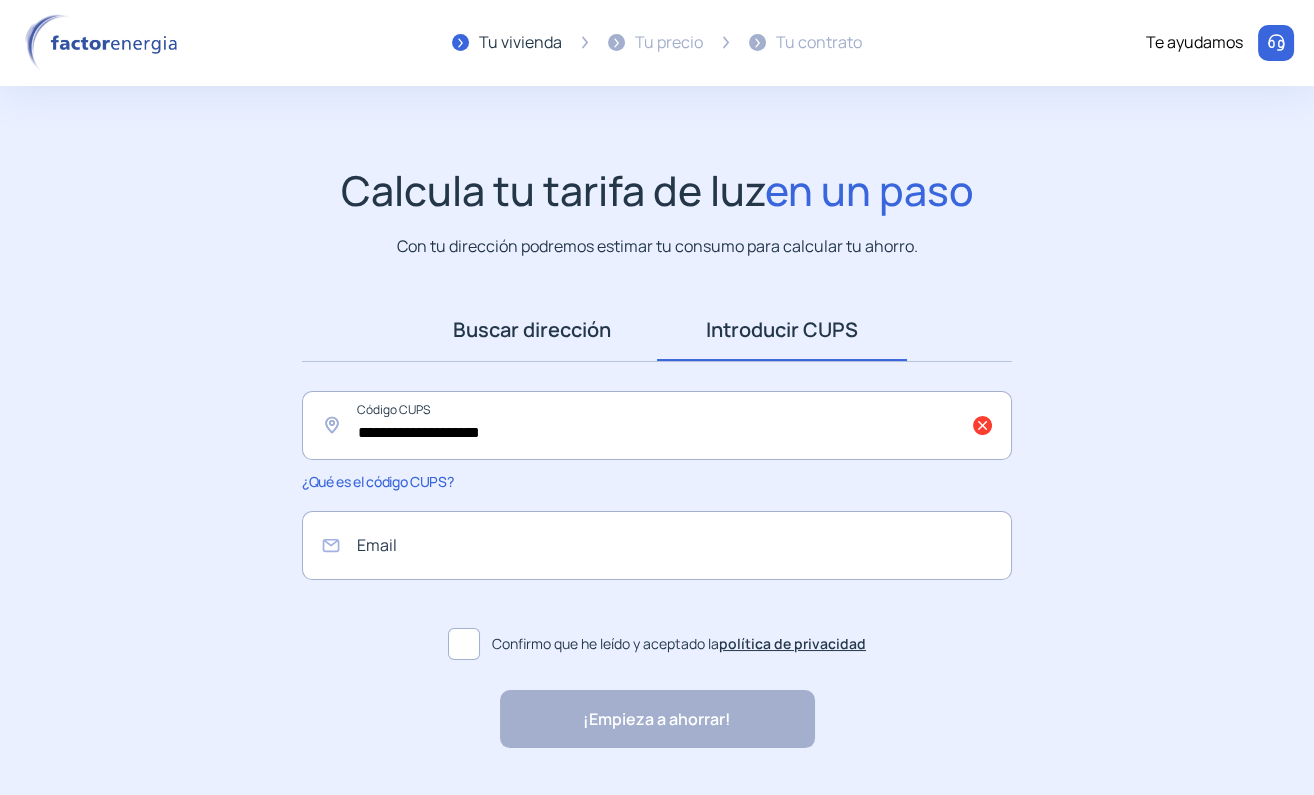 click on "Buscar dirección" at bounding box center [532, 330] 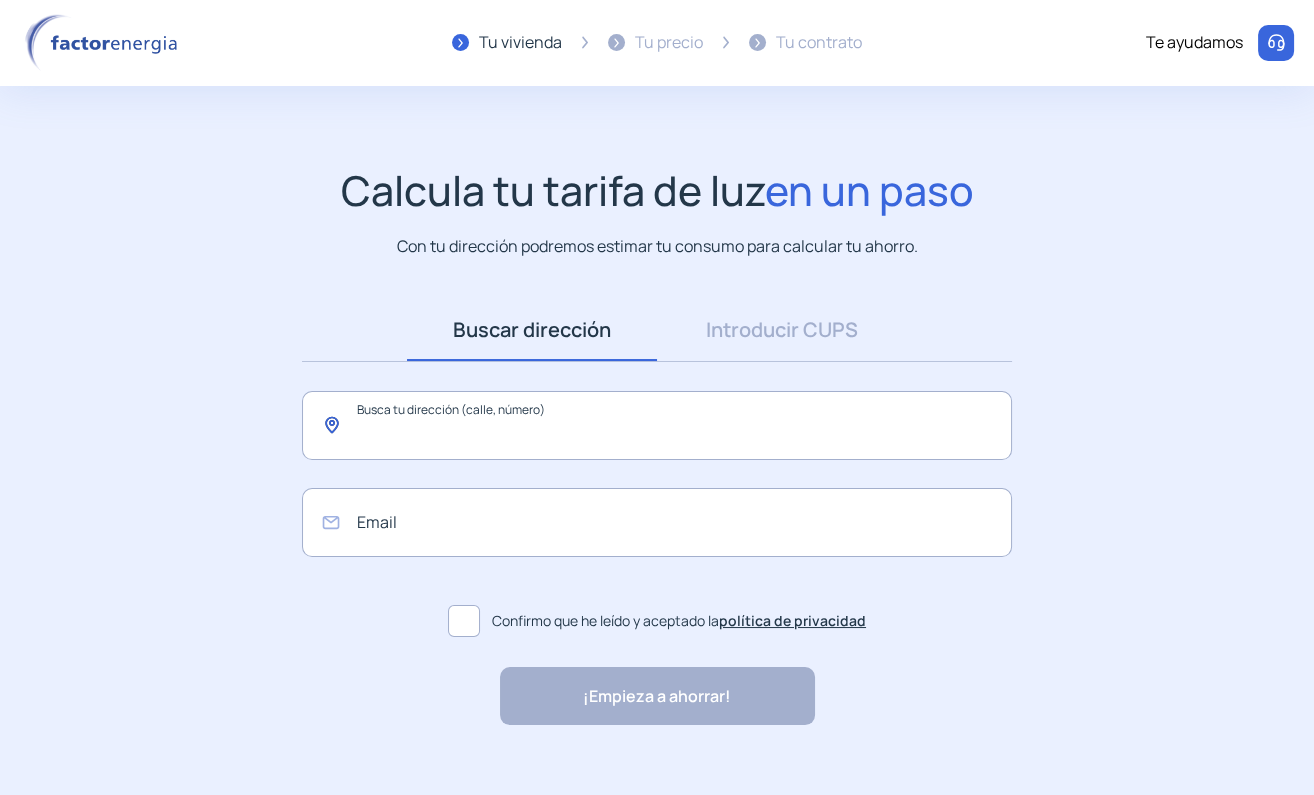 click at bounding box center (657, 425) 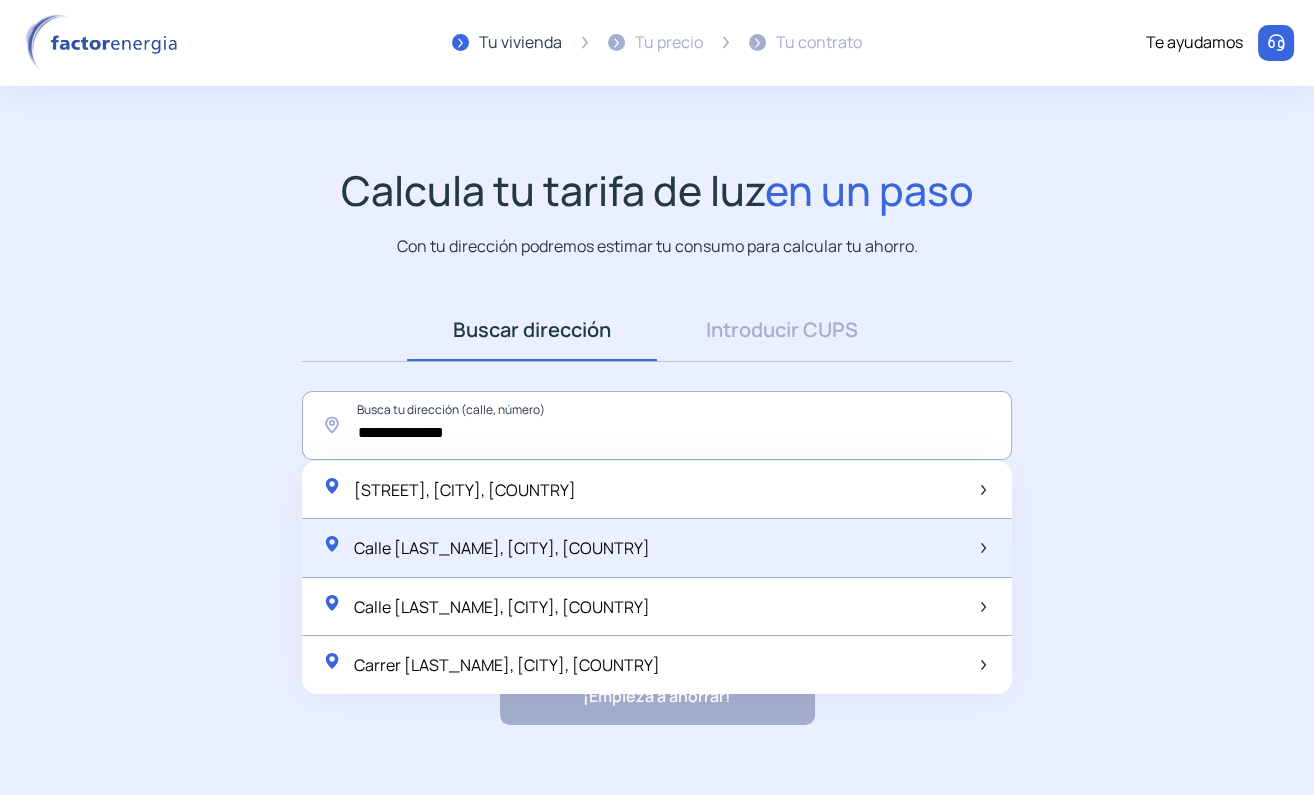 click on "Calle [LAST_NAME], [CITY], [COUNTRY]" at bounding box center (465, 490) 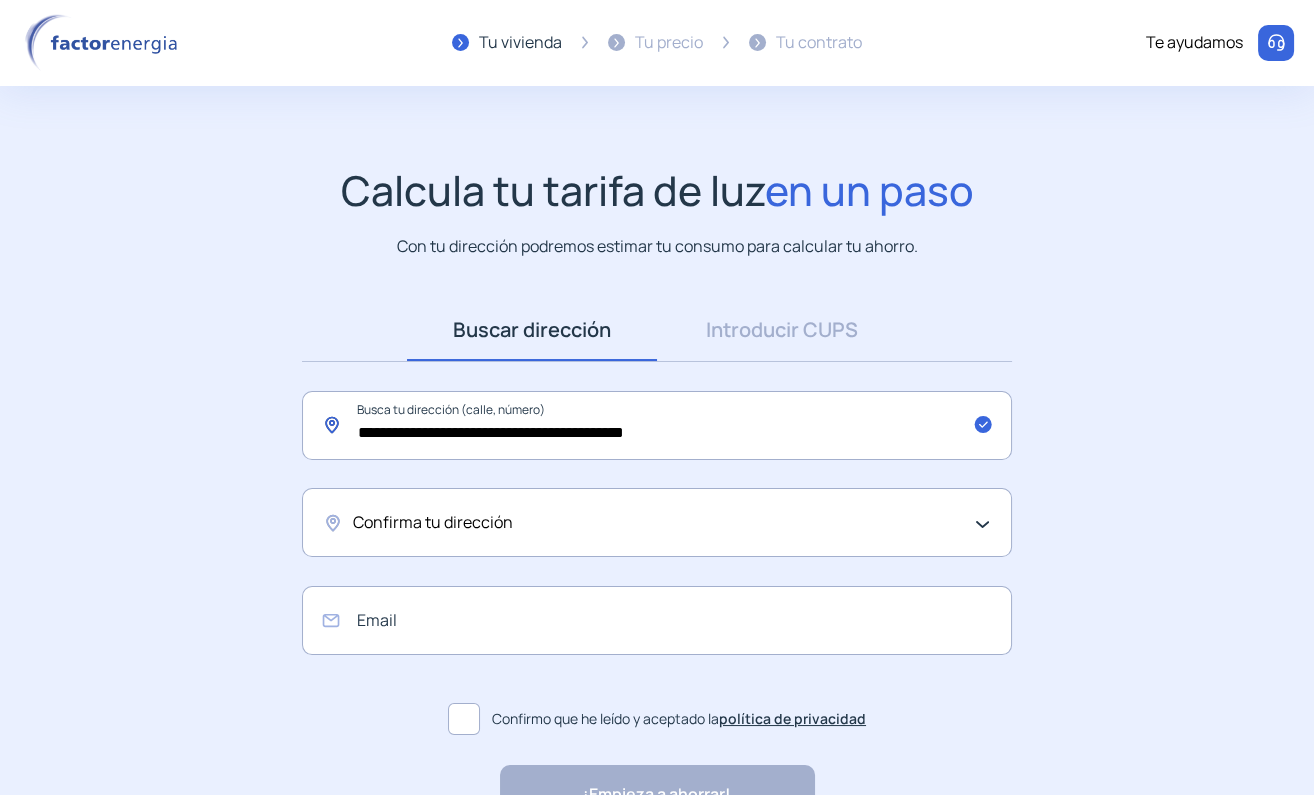click on "**********" at bounding box center [657, 425] 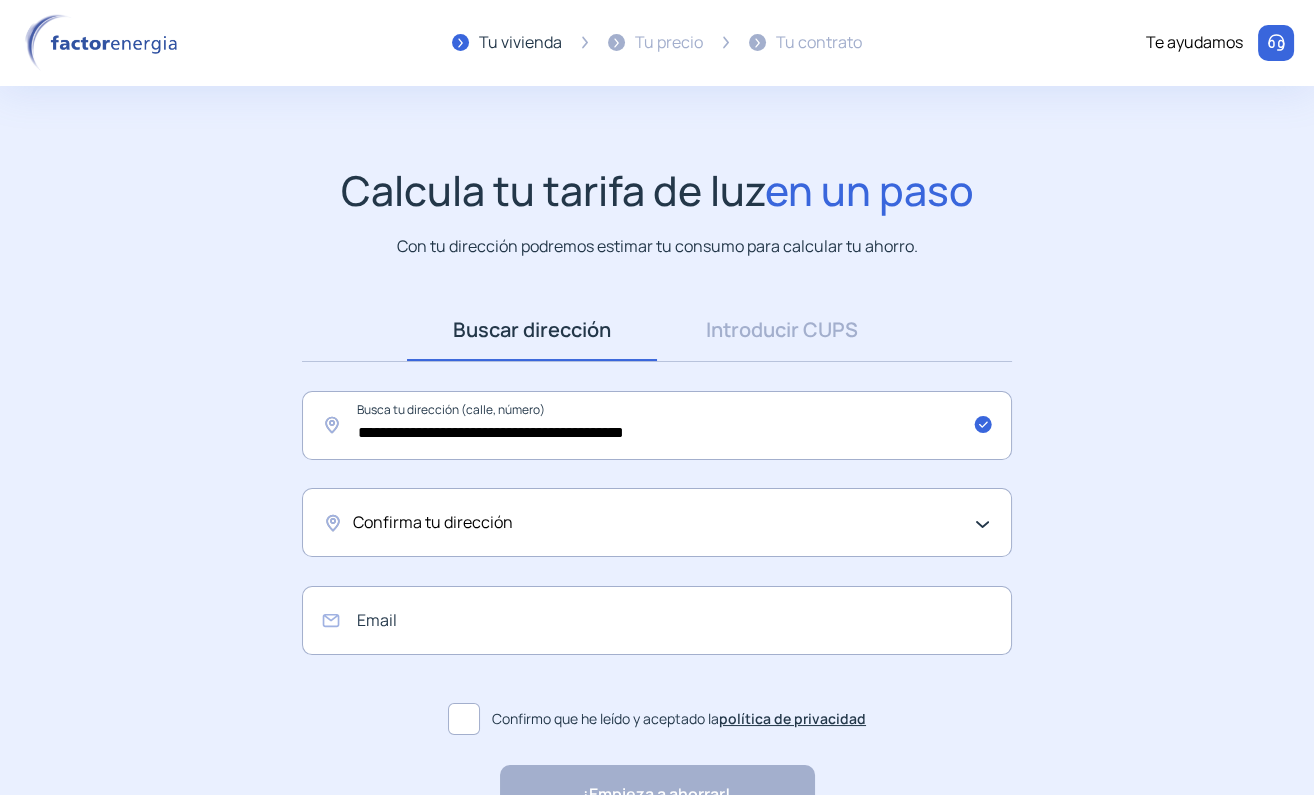 click on "Confirma tu dirección" at bounding box center [652, 523] 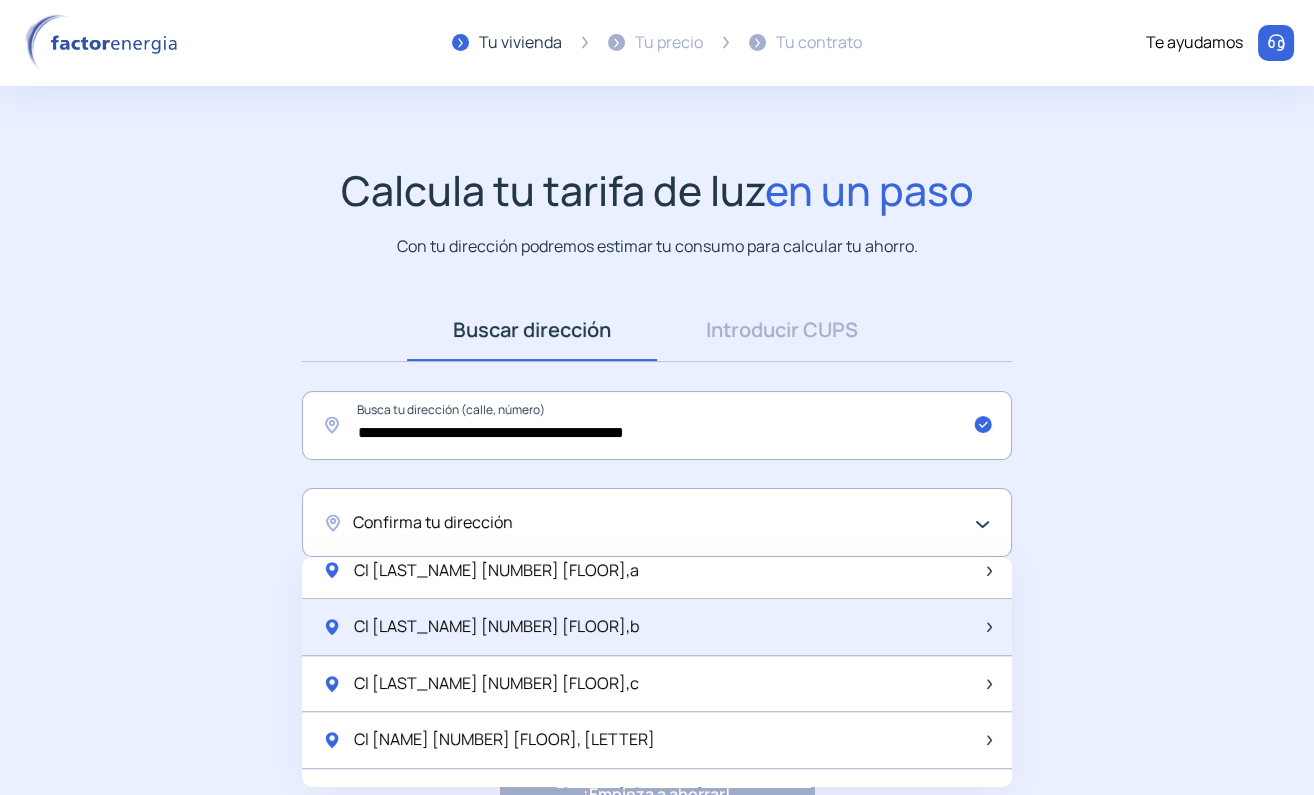 scroll, scrollTop: 2650, scrollLeft: 0, axis: vertical 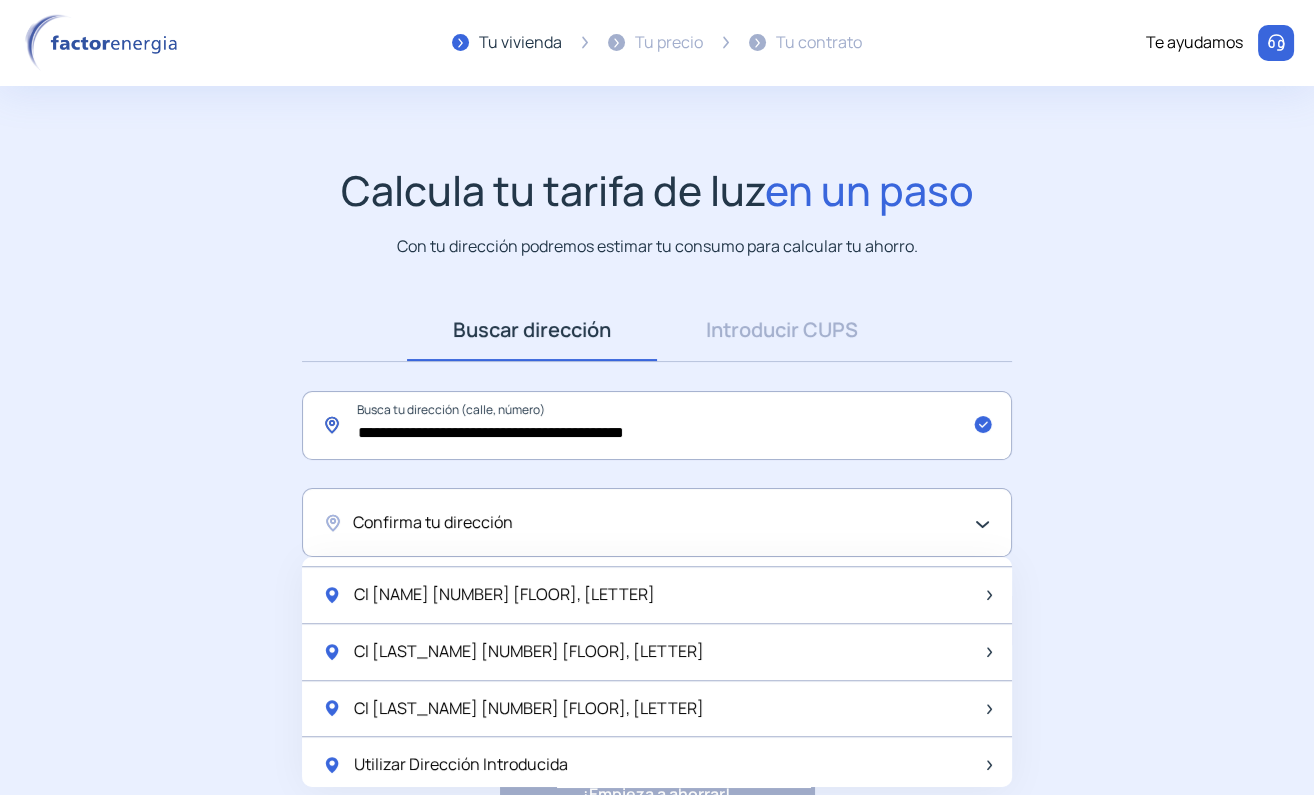 click on "**********" at bounding box center (657, 425) 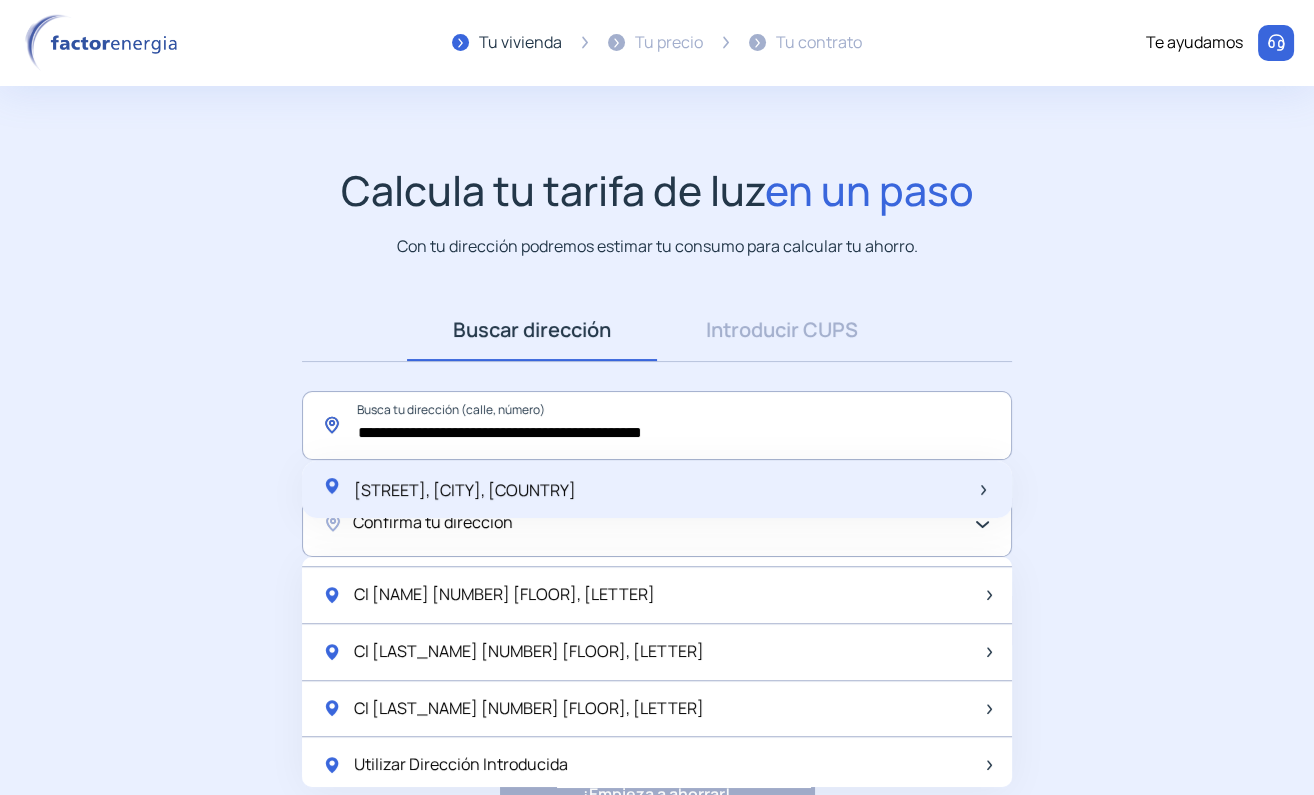 type on "**********" 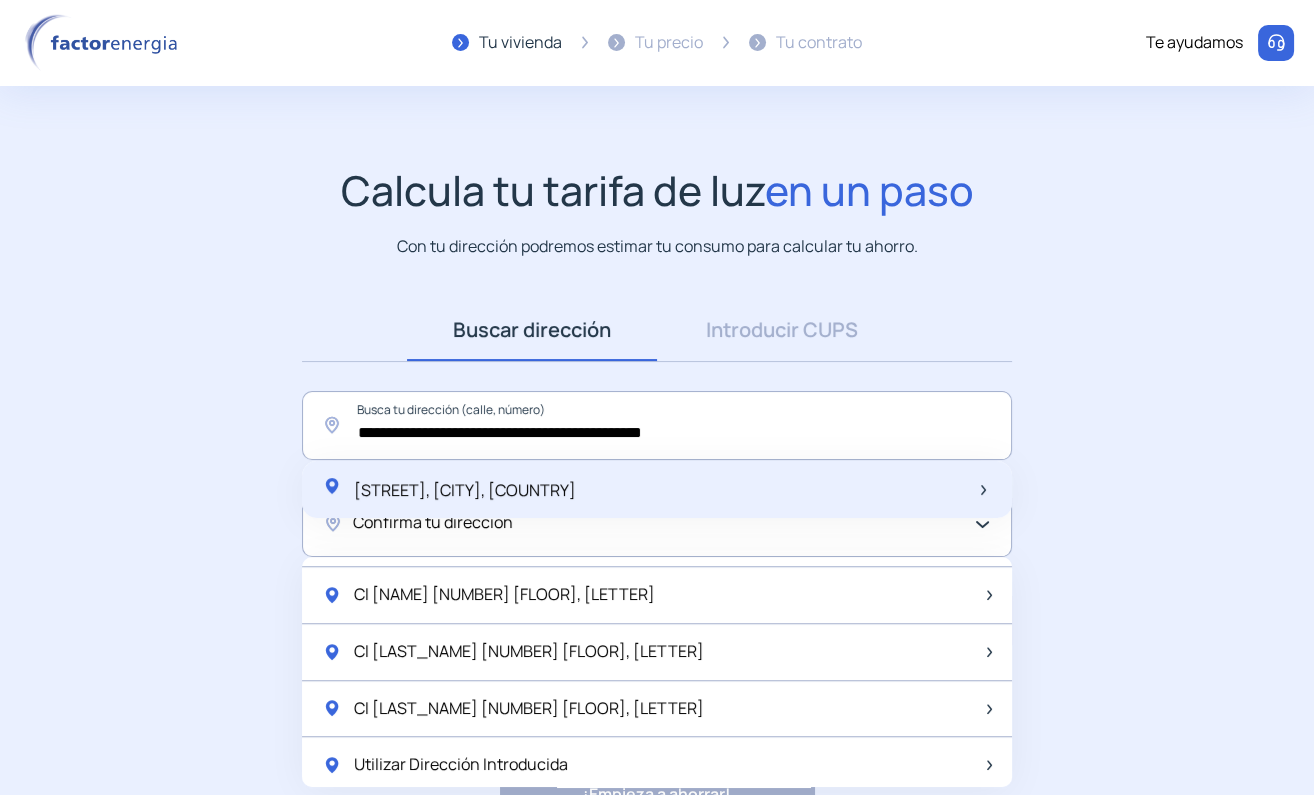 click on "[STREET], [CITY], [COUNTRY]" at bounding box center (465, 490) 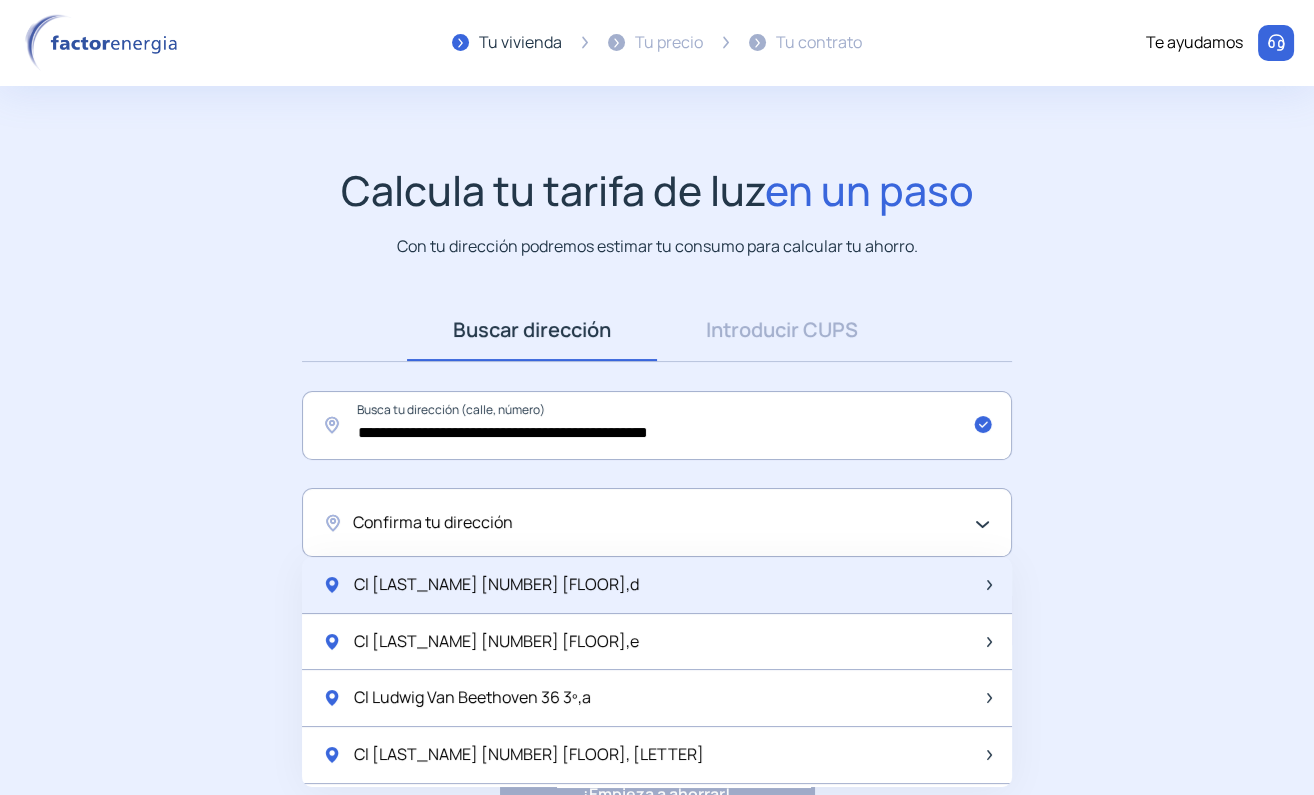 scroll, scrollTop: 499, scrollLeft: 0, axis: vertical 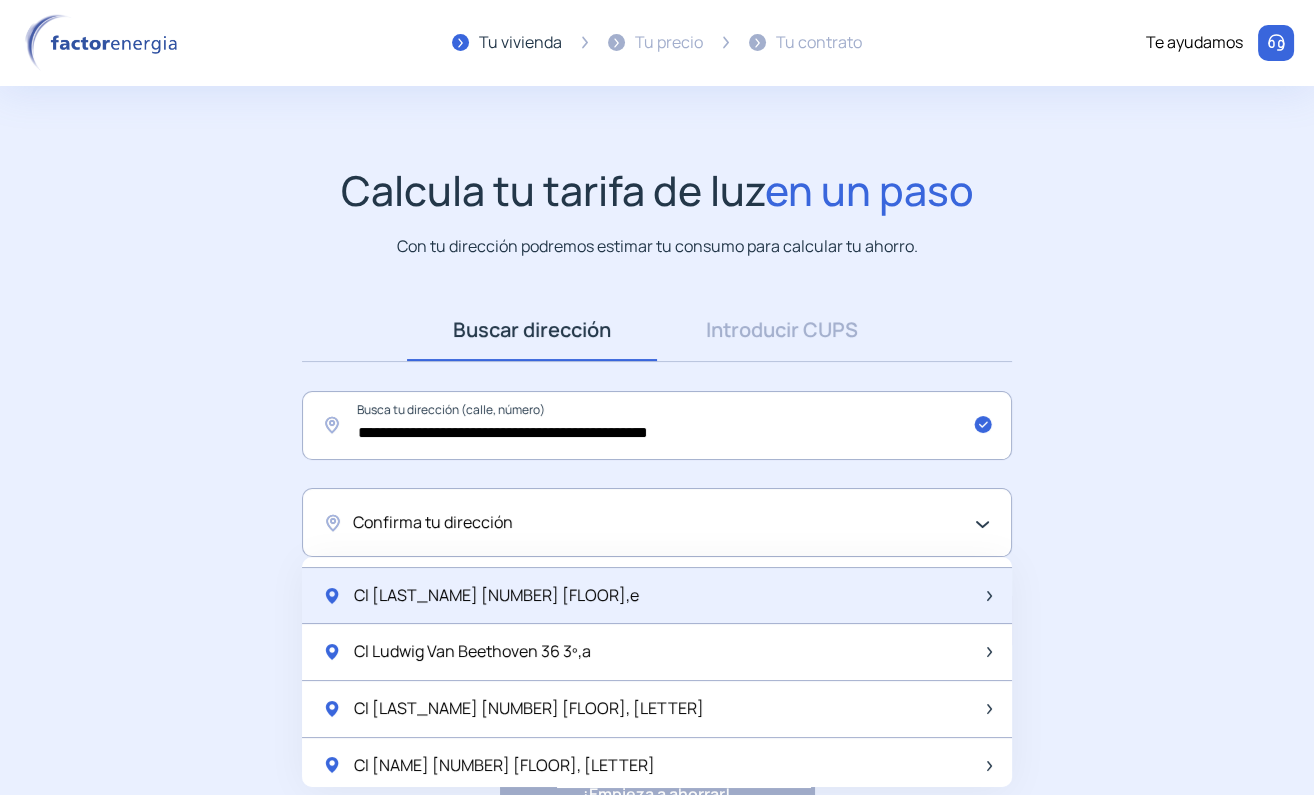 click on "Cl [LAST_NAME] [NUMBER] [FLOOR],e" at bounding box center (657, 596) 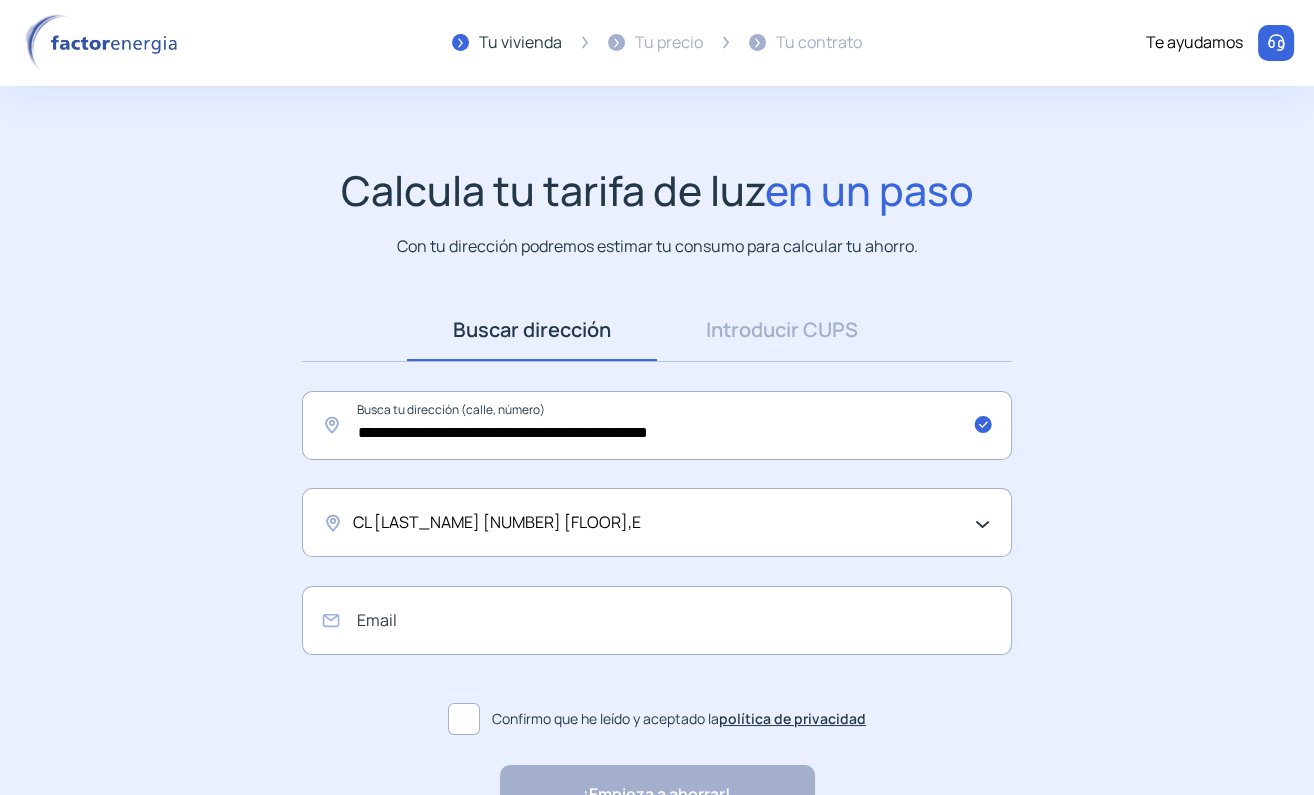 click on "**********" at bounding box center (657, 495) 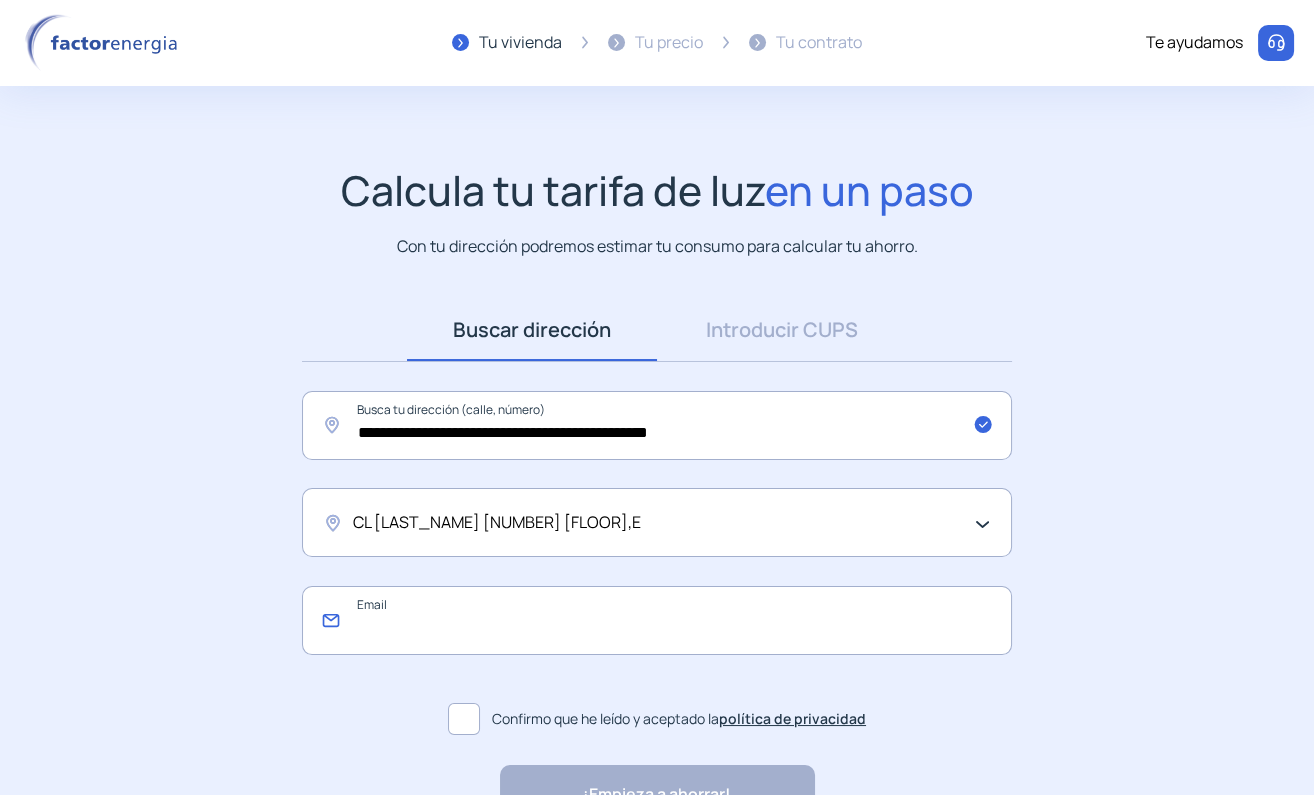 click at bounding box center [657, 620] 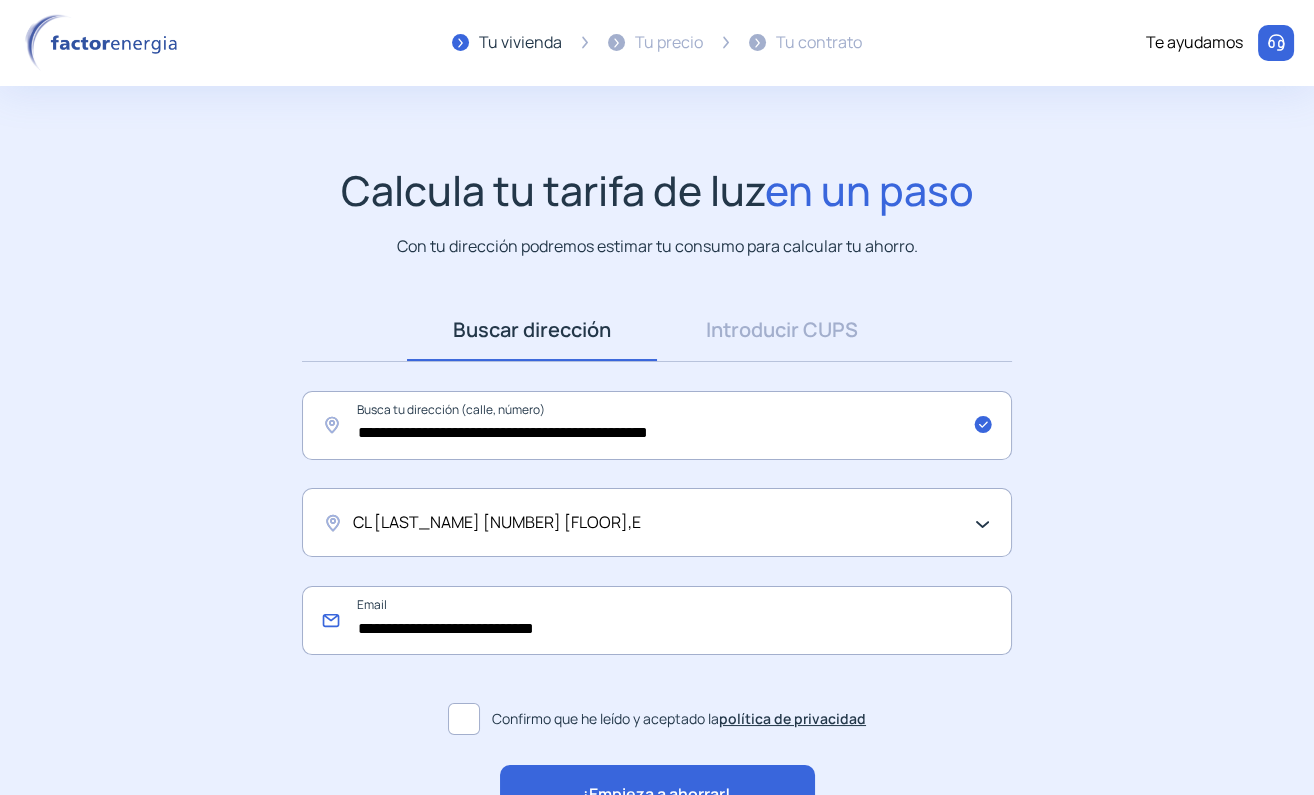 type on "**********" 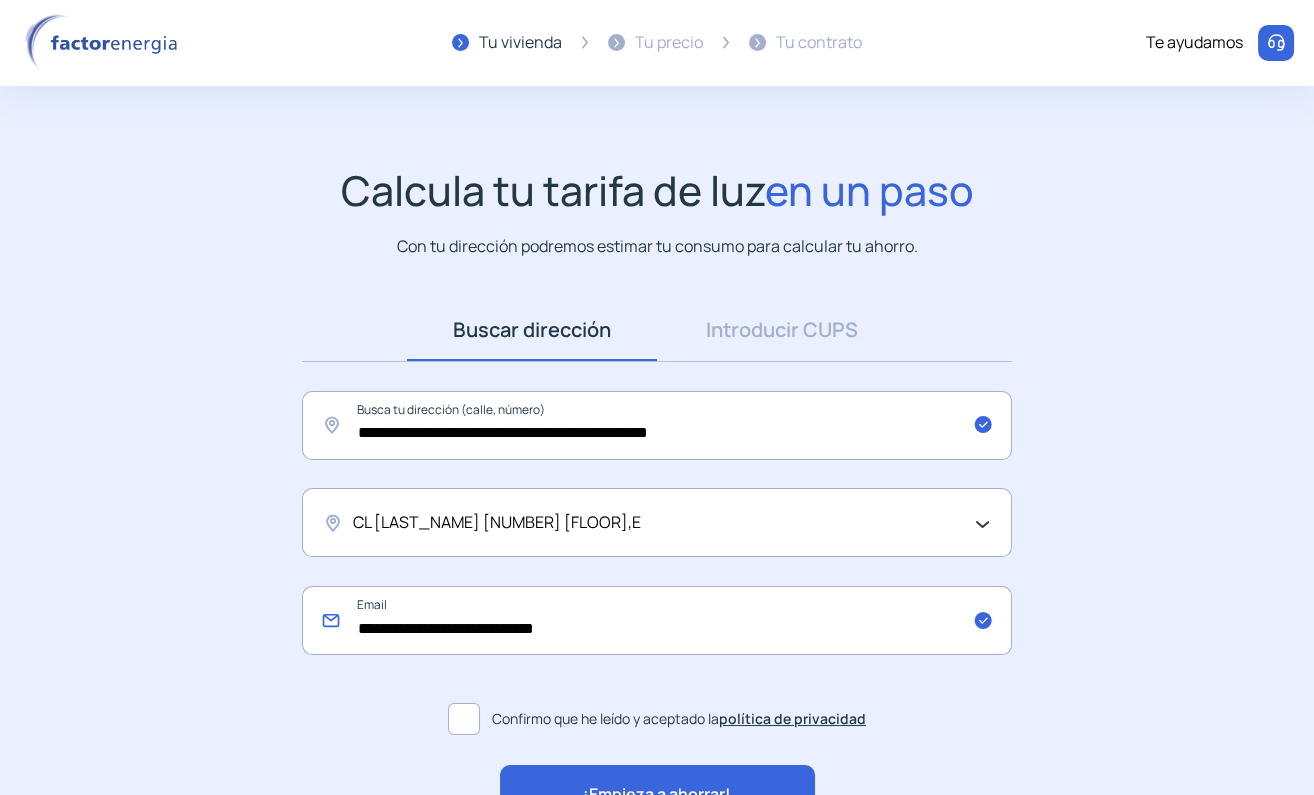 scroll, scrollTop: 127, scrollLeft: 0, axis: vertical 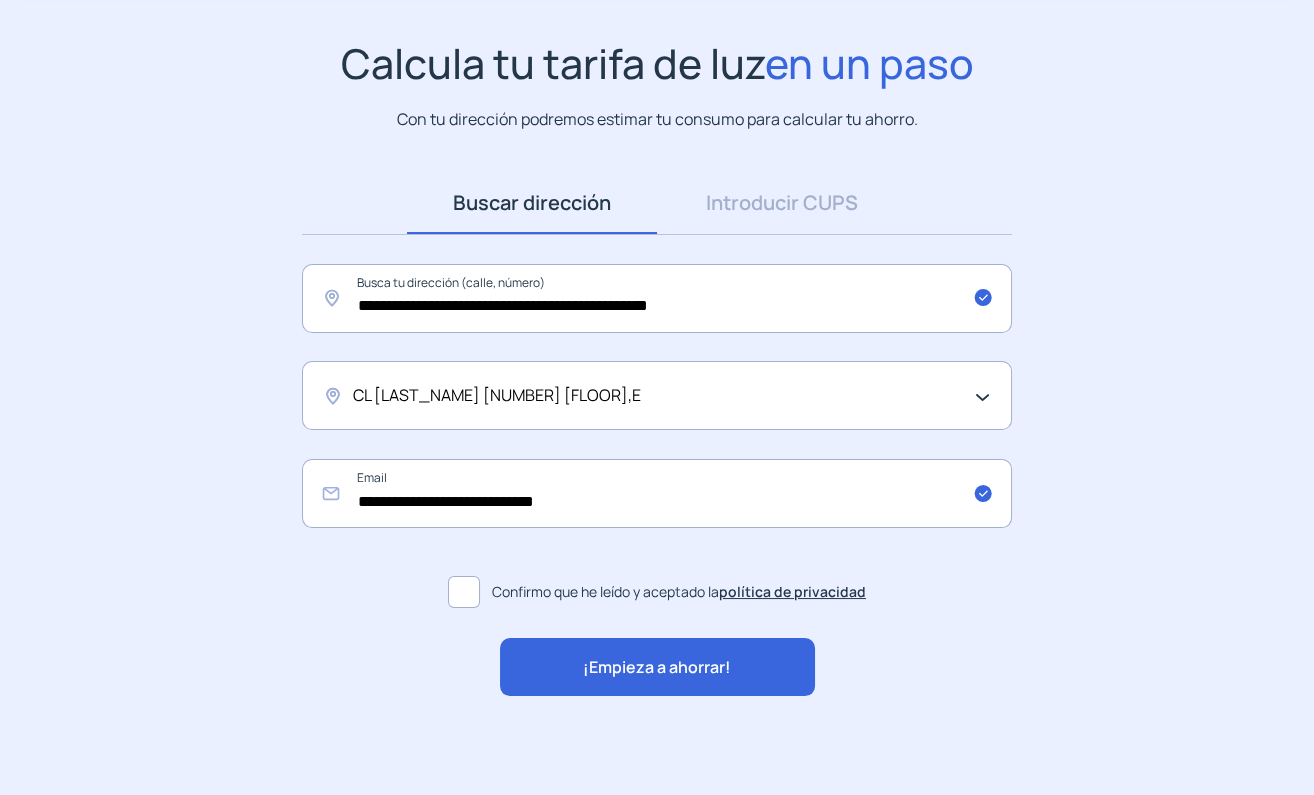 click on "**********" at bounding box center (657, 434) 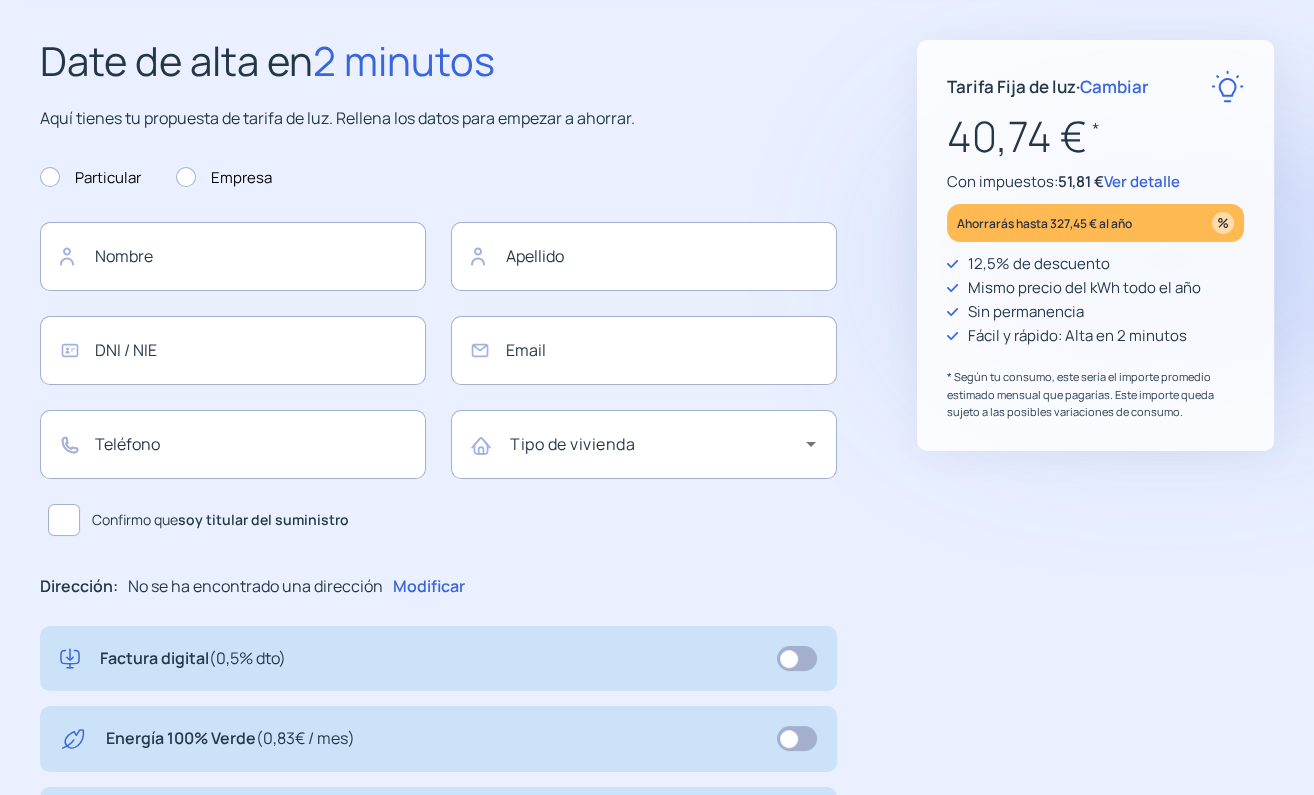 scroll, scrollTop: 0, scrollLeft: 0, axis: both 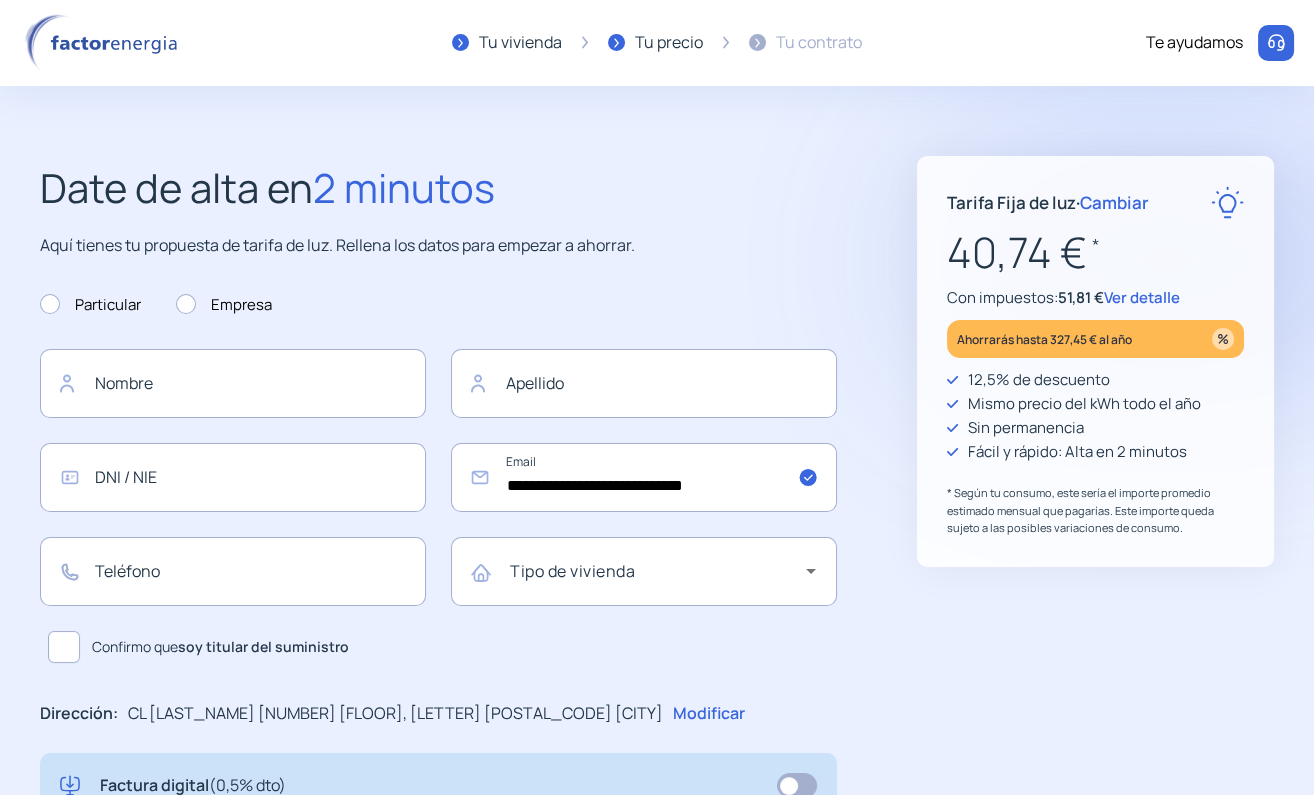 click on "Cambiar" at bounding box center (1114, 202) 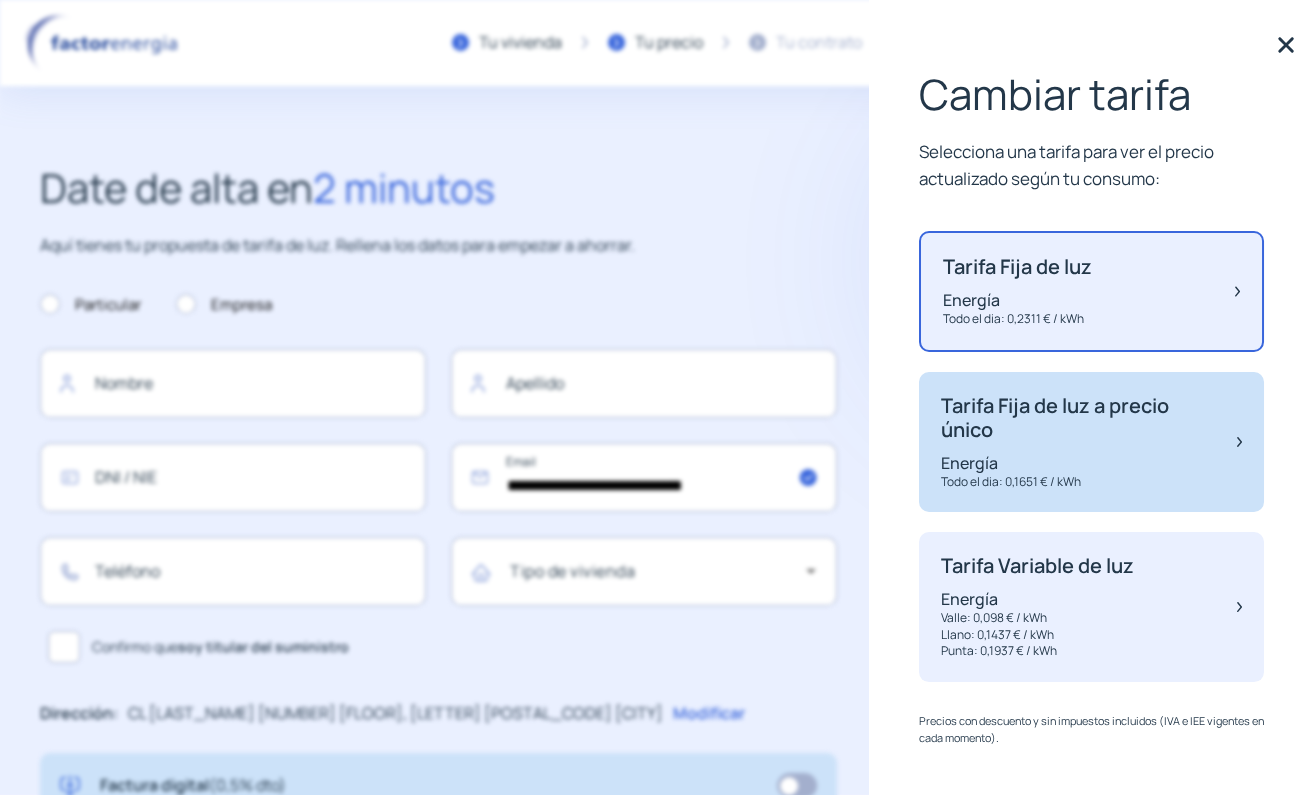 click on "Tarifa Fija de luz a precio único" at bounding box center (1017, 267) 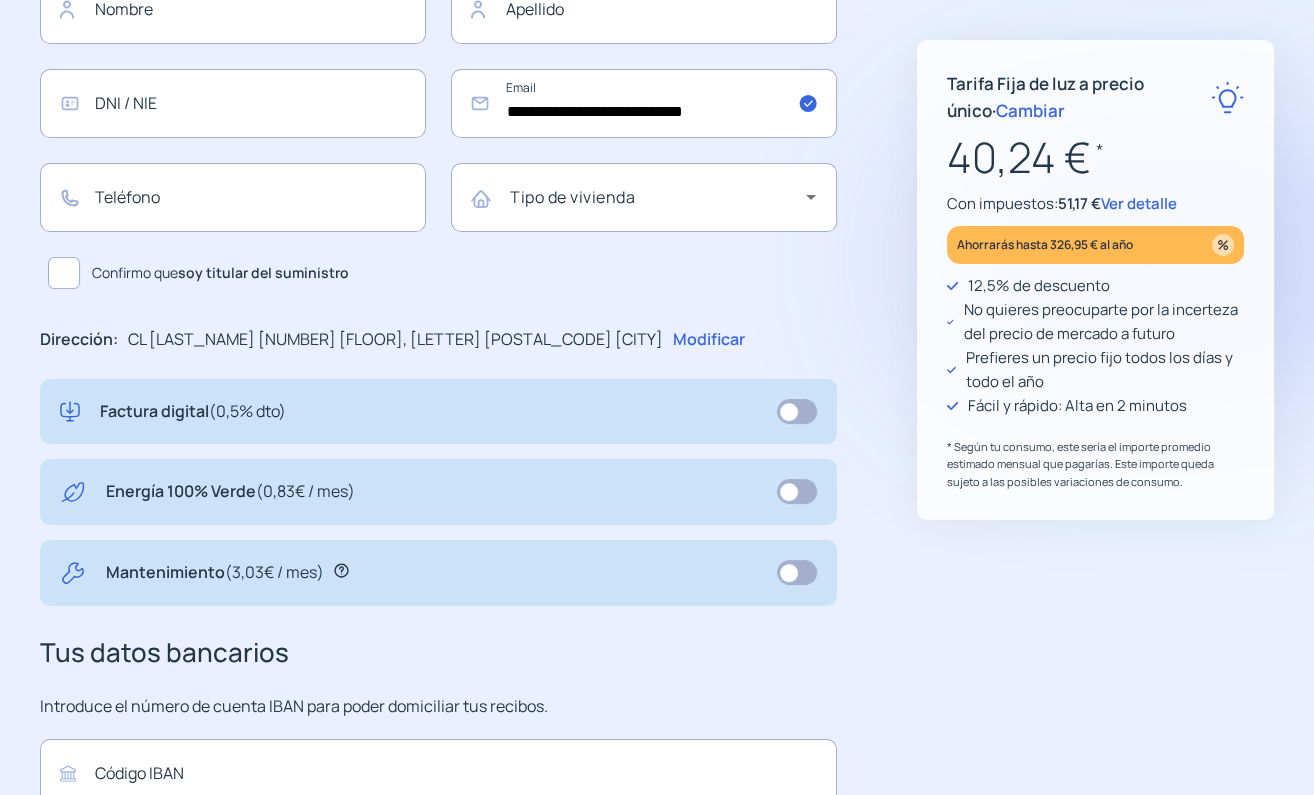 scroll, scrollTop: 399, scrollLeft: 0, axis: vertical 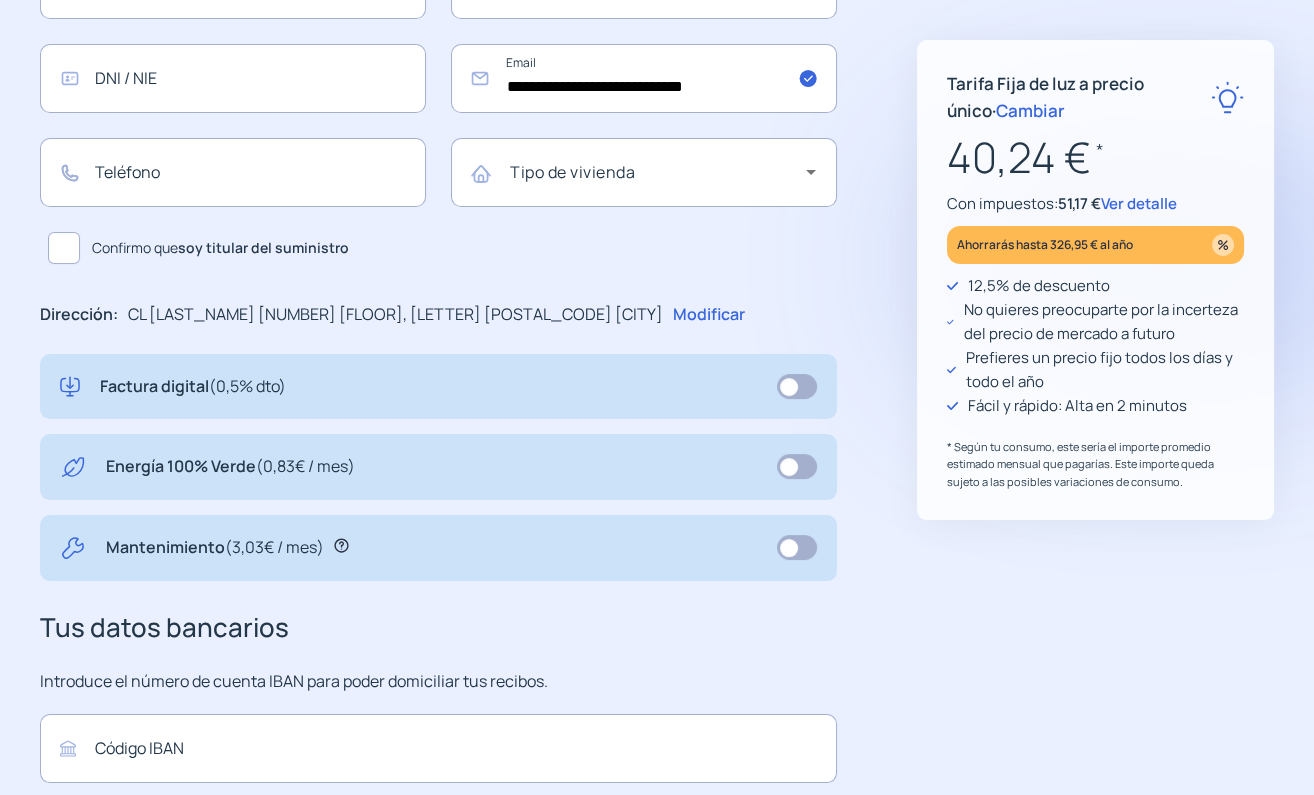 click at bounding box center [797, 386] 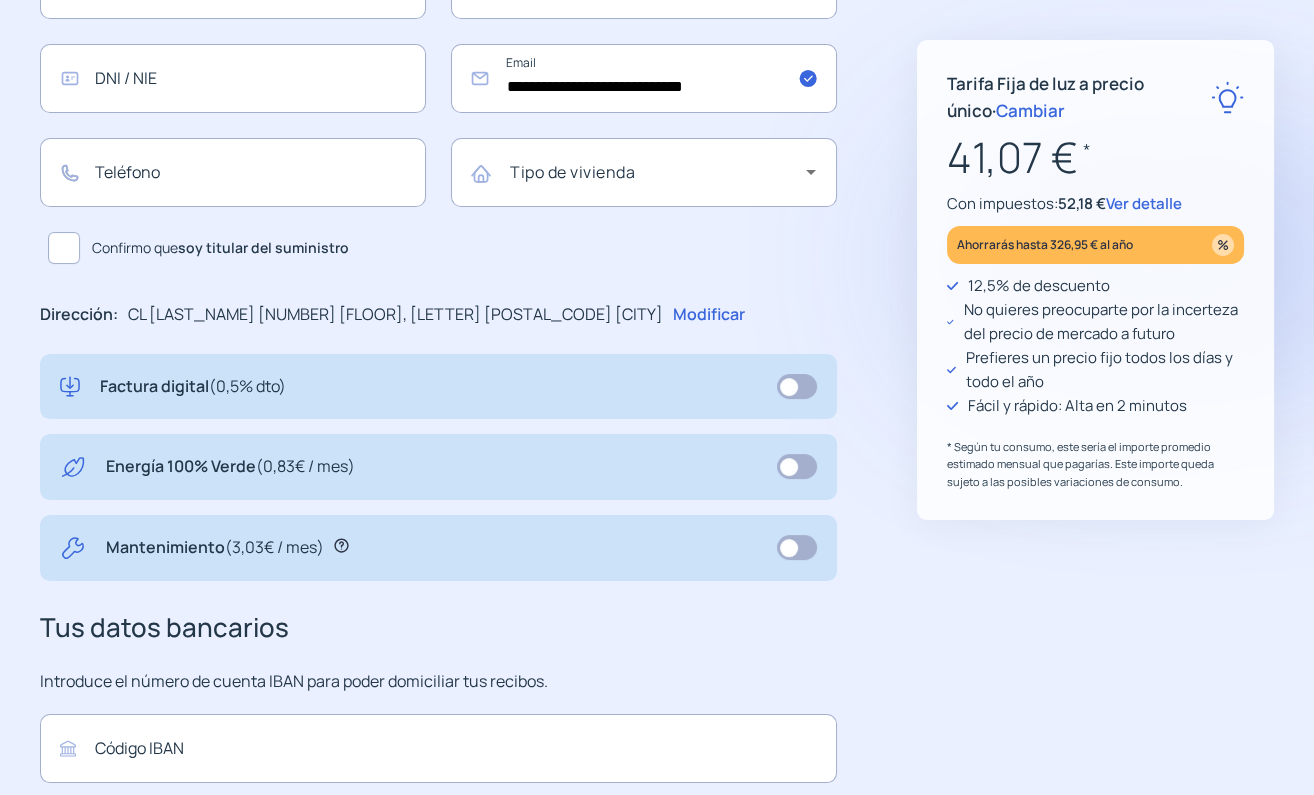 click at bounding box center [797, 386] 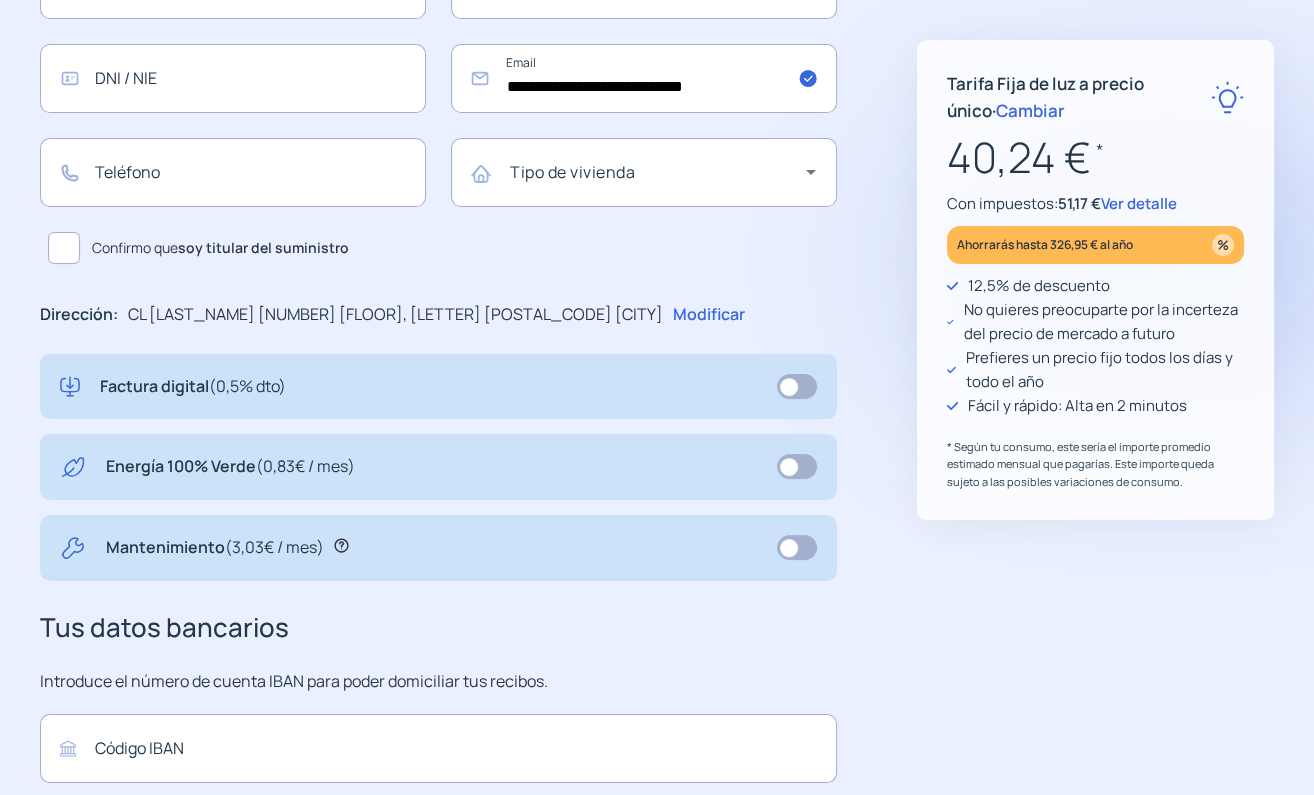 click at bounding box center (797, 386) 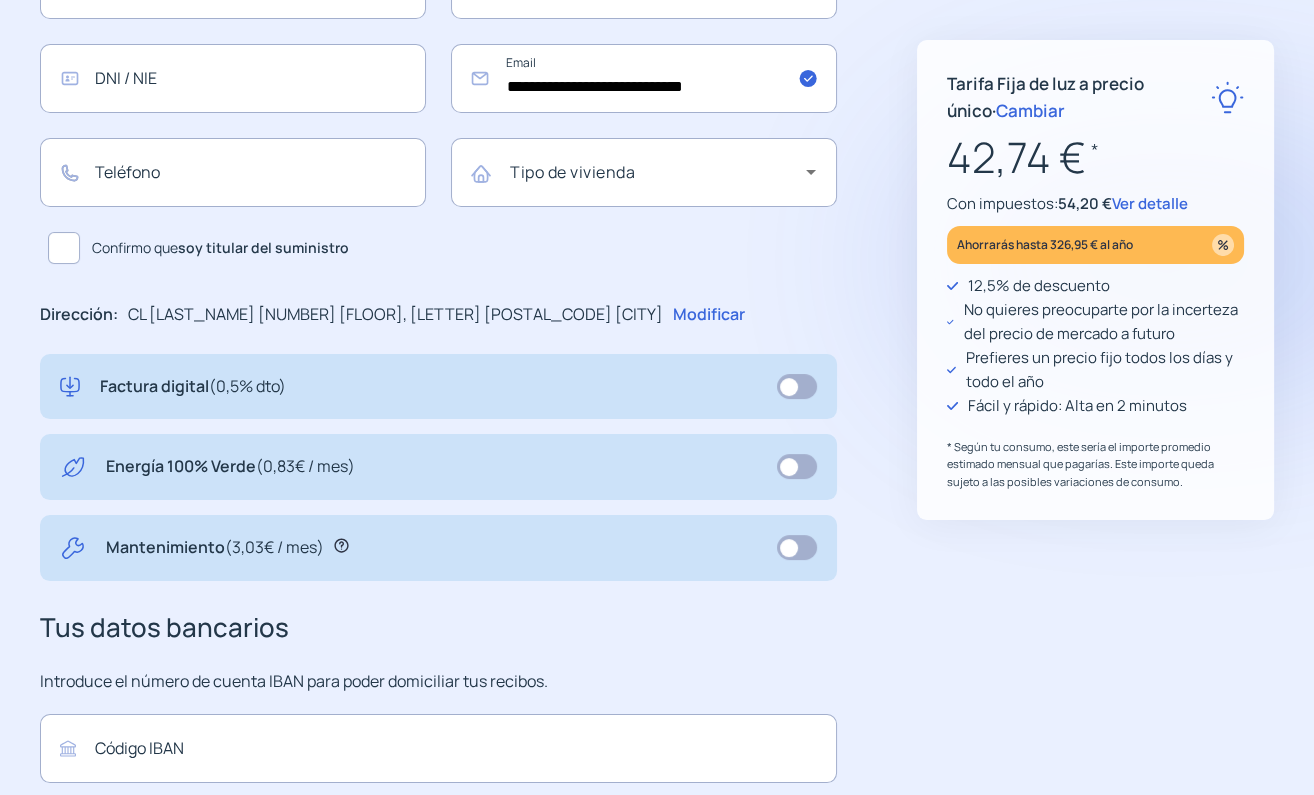 click at bounding box center [797, 386] 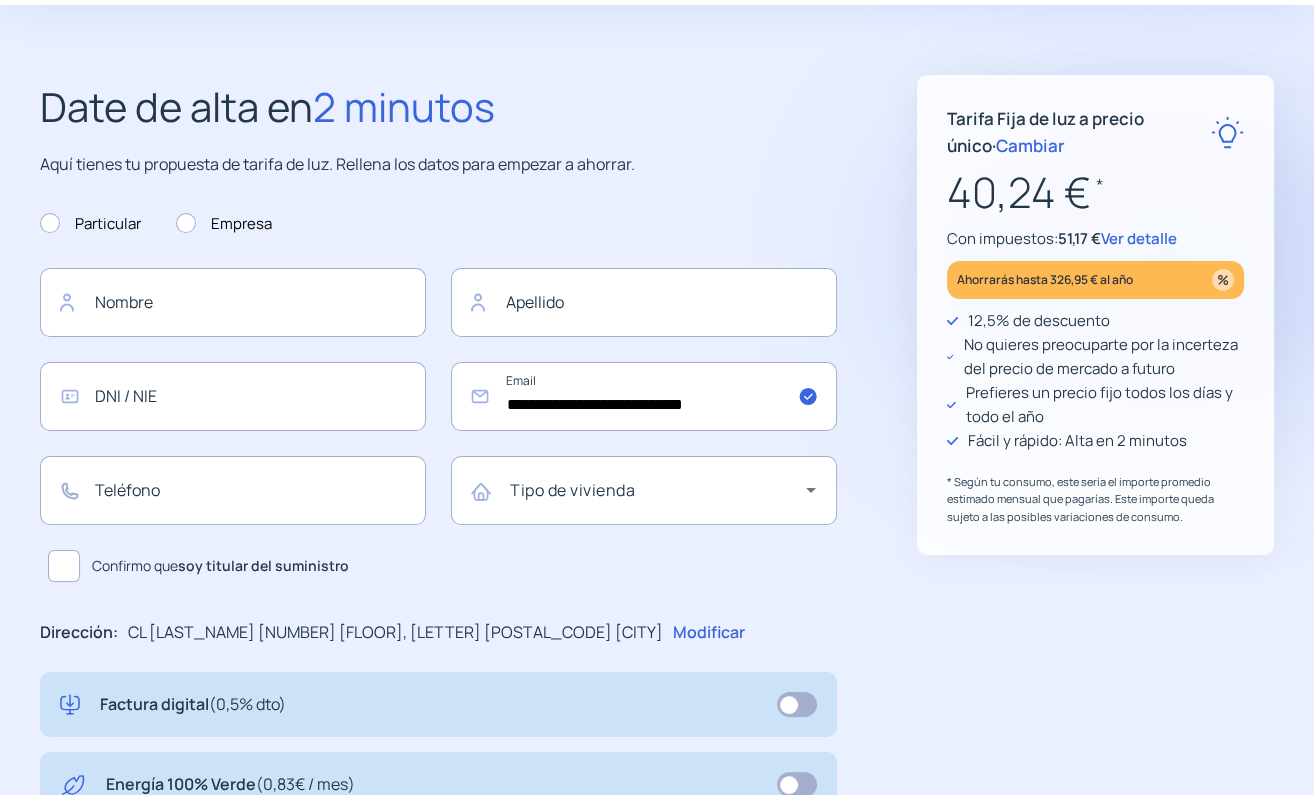 scroll, scrollTop: 0, scrollLeft: 0, axis: both 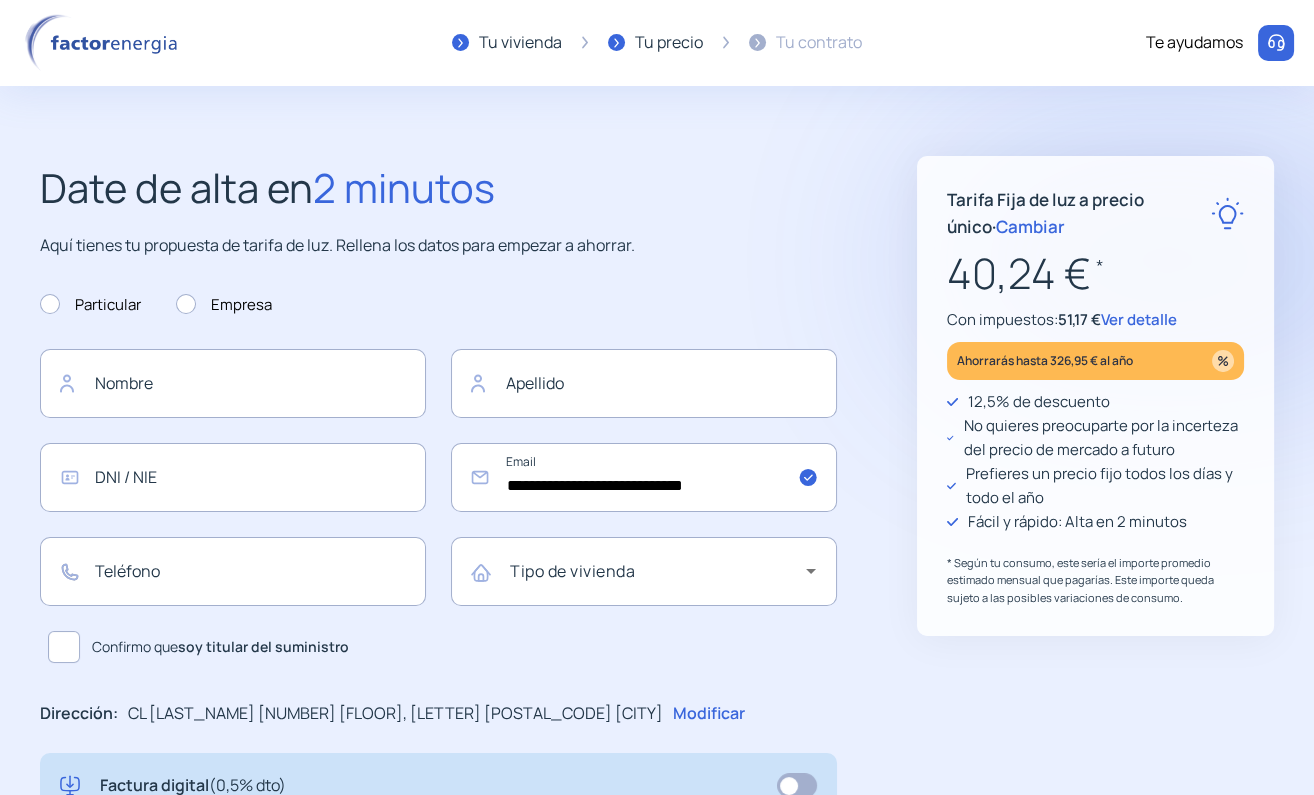 click on "Ver detalle" at bounding box center [1139, 319] 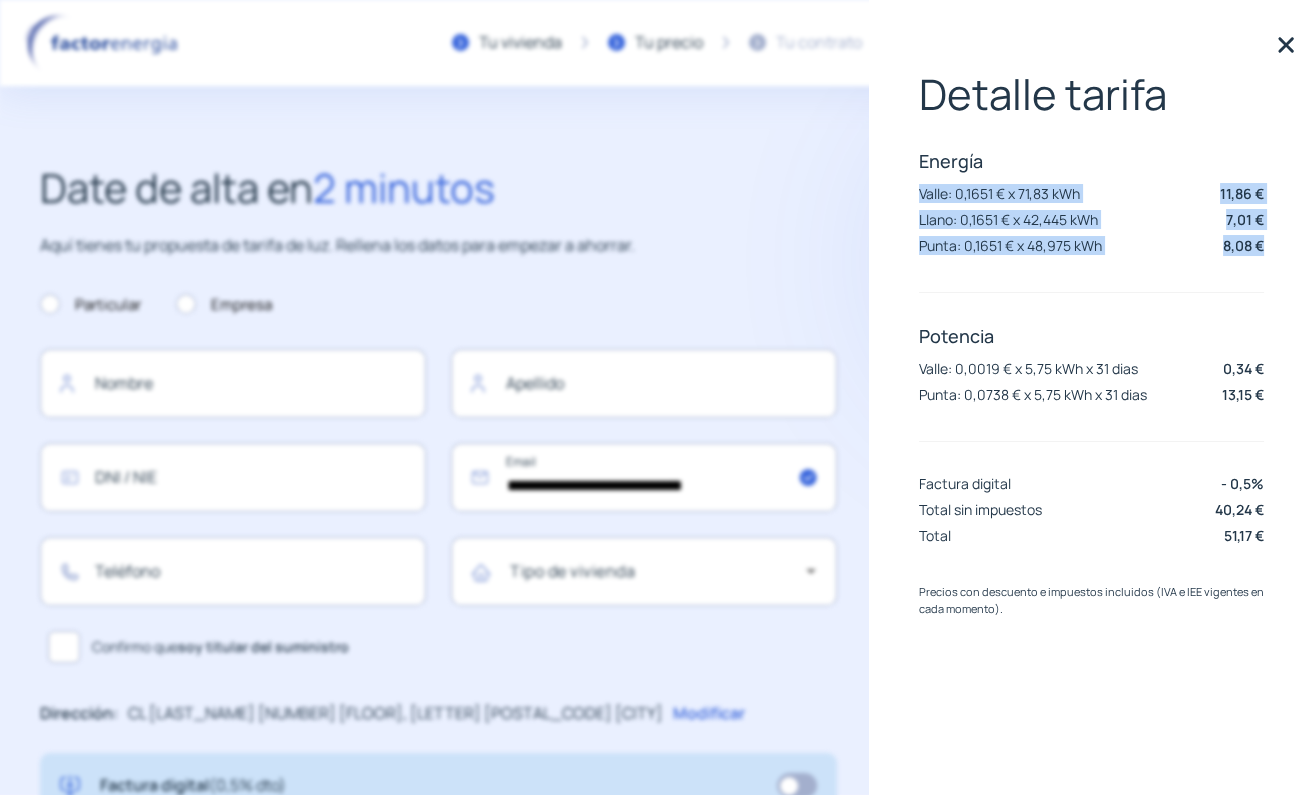 drag, startPoint x: 916, startPoint y: 191, endPoint x: 1275, endPoint y: 249, distance: 363.65506 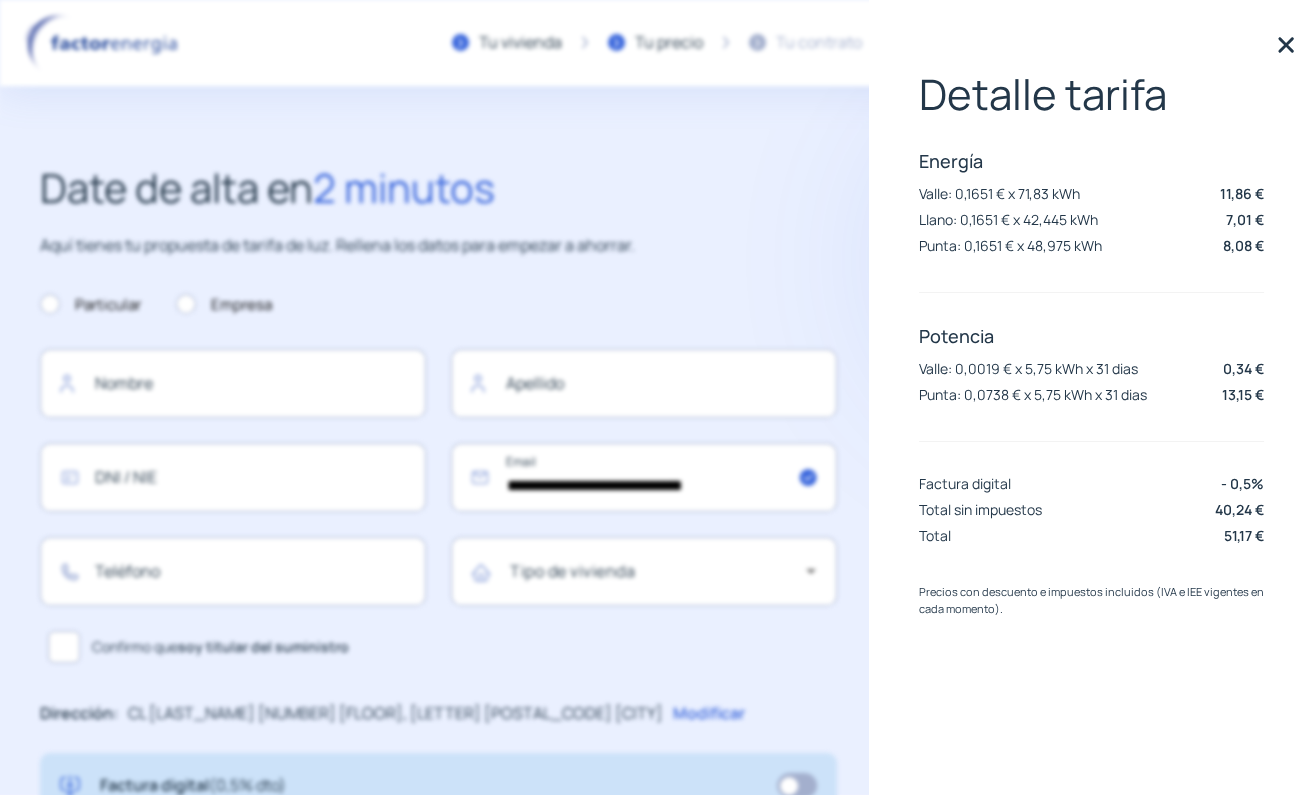 click on "Energía" at bounding box center (1091, 161) 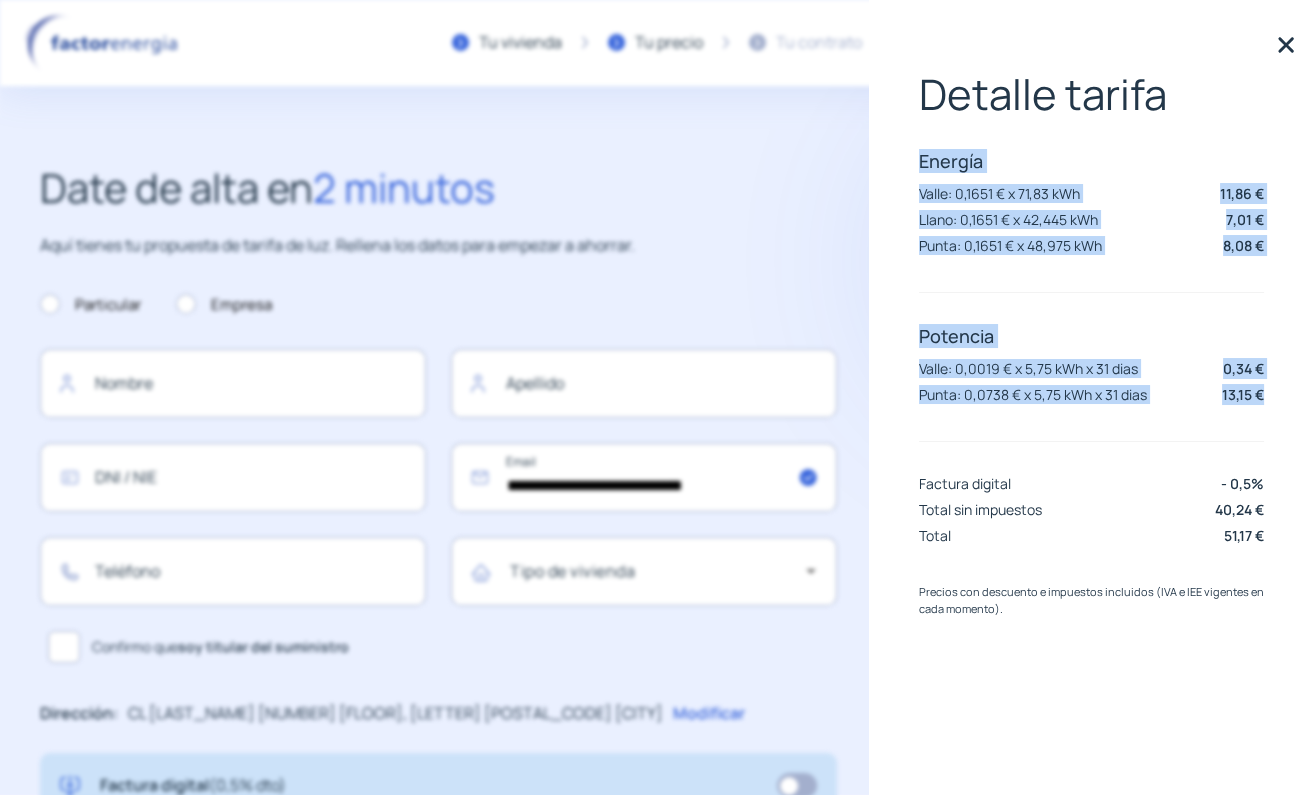 drag, startPoint x: 912, startPoint y: 155, endPoint x: 1284, endPoint y: 401, distance: 445.98206 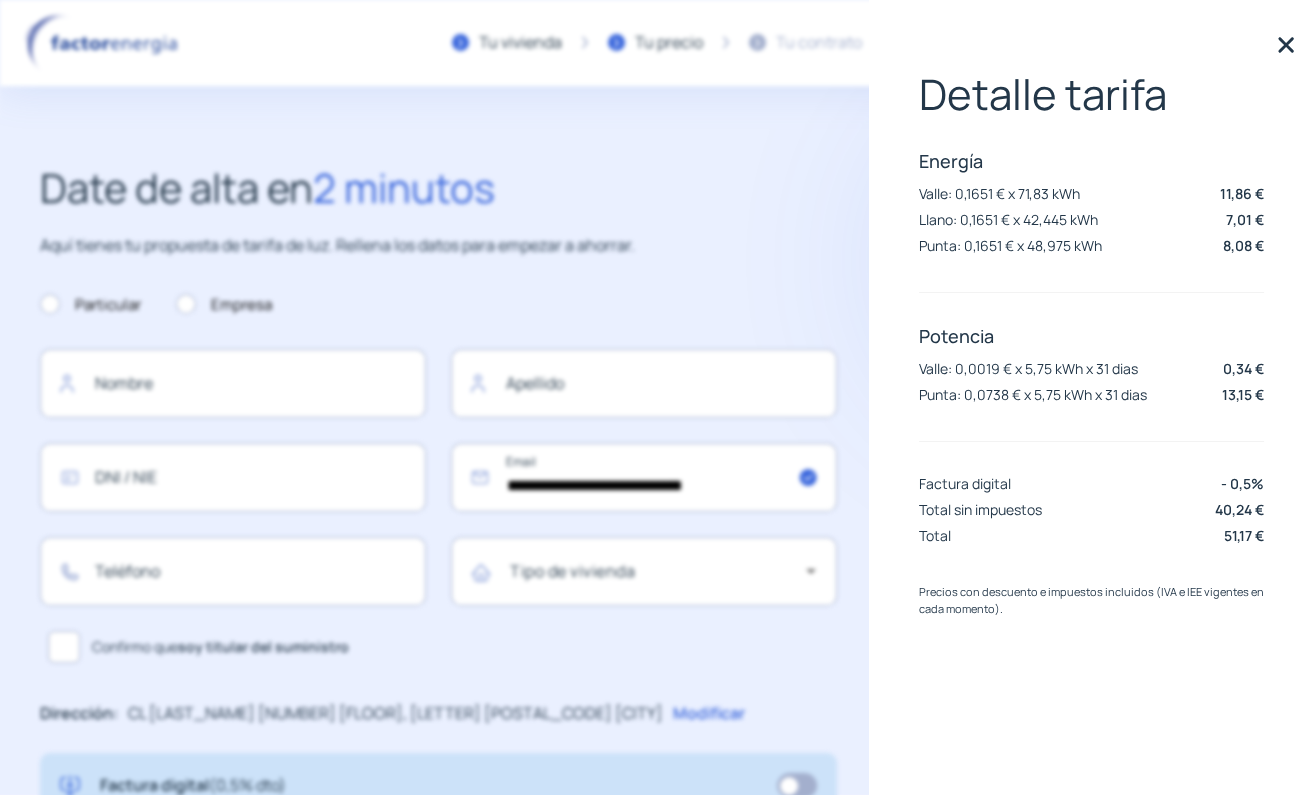 click on "Aquí tienes tu propuesta de tarifa de luz. Rellena los datos para empezar a ahorrar." at bounding box center (438, 246) 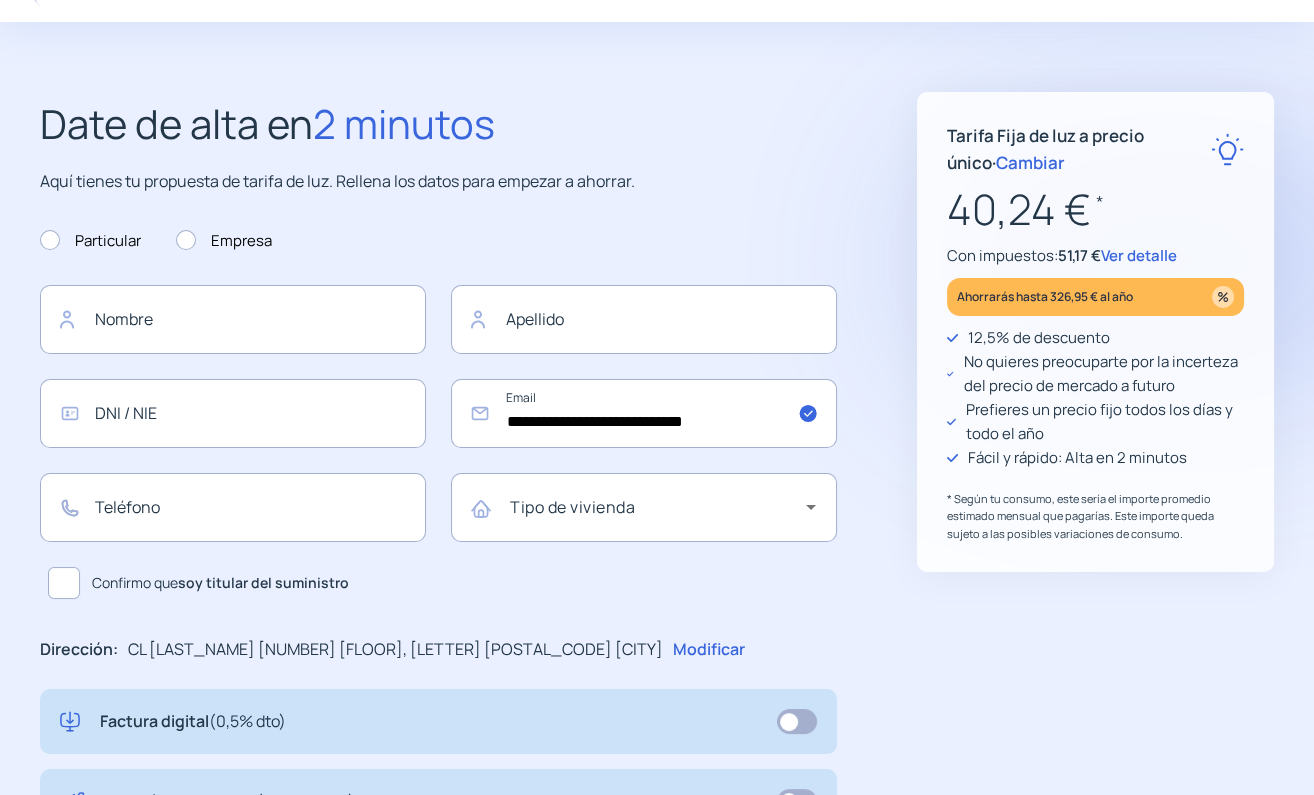 scroll, scrollTop: 99, scrollLeft: 0, axis: vertical 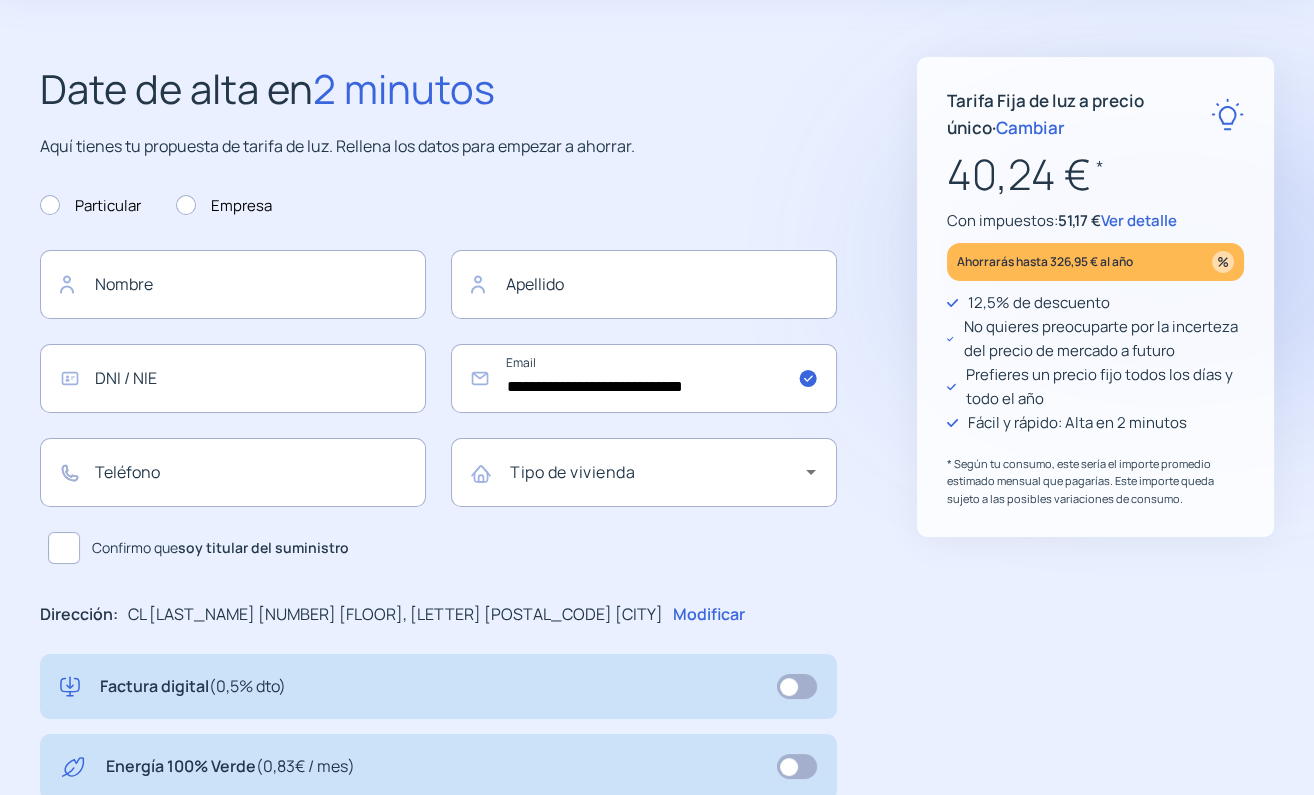 click on "Cambiar" at bounding box center [1030, 127] 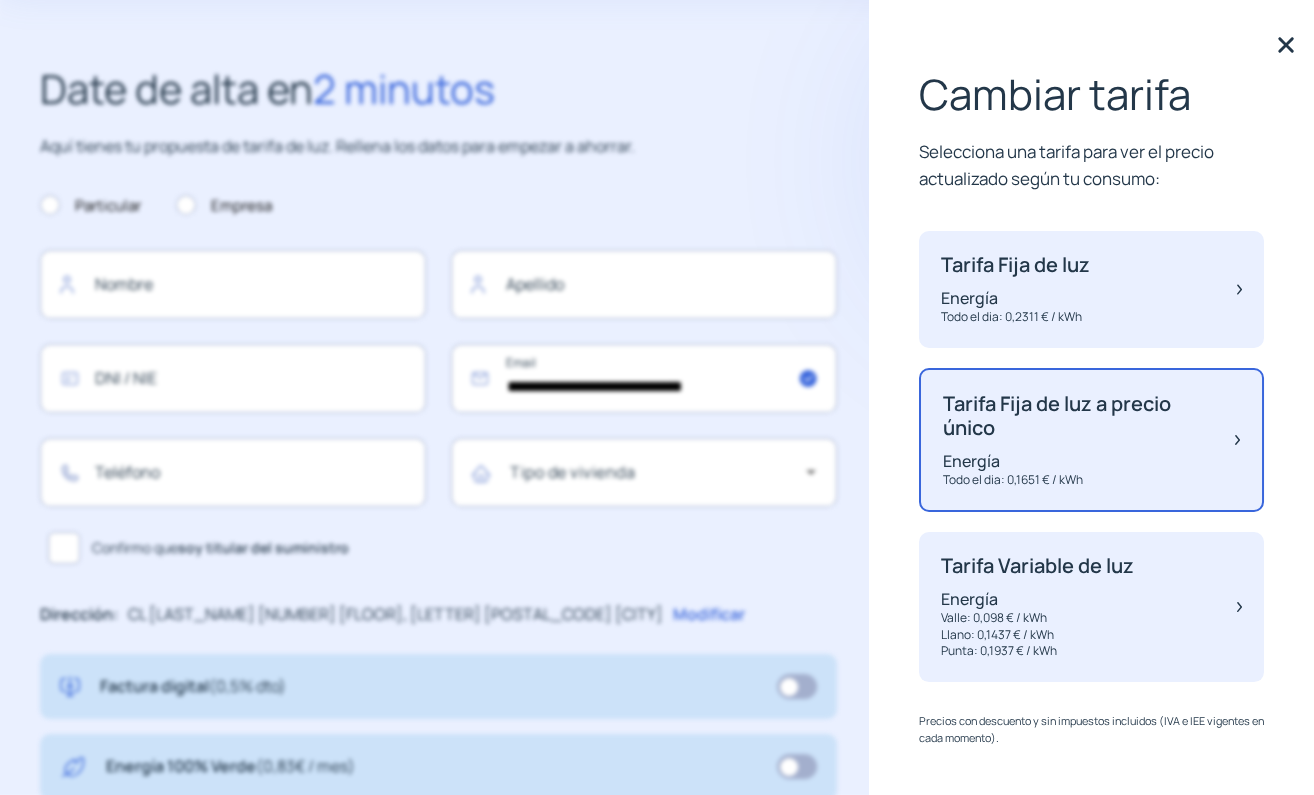 click on "Tarifa Fija de luz a precio único Energía Todo el dia: 0,1651 € / kWh" at bounding box center (1079, 440) 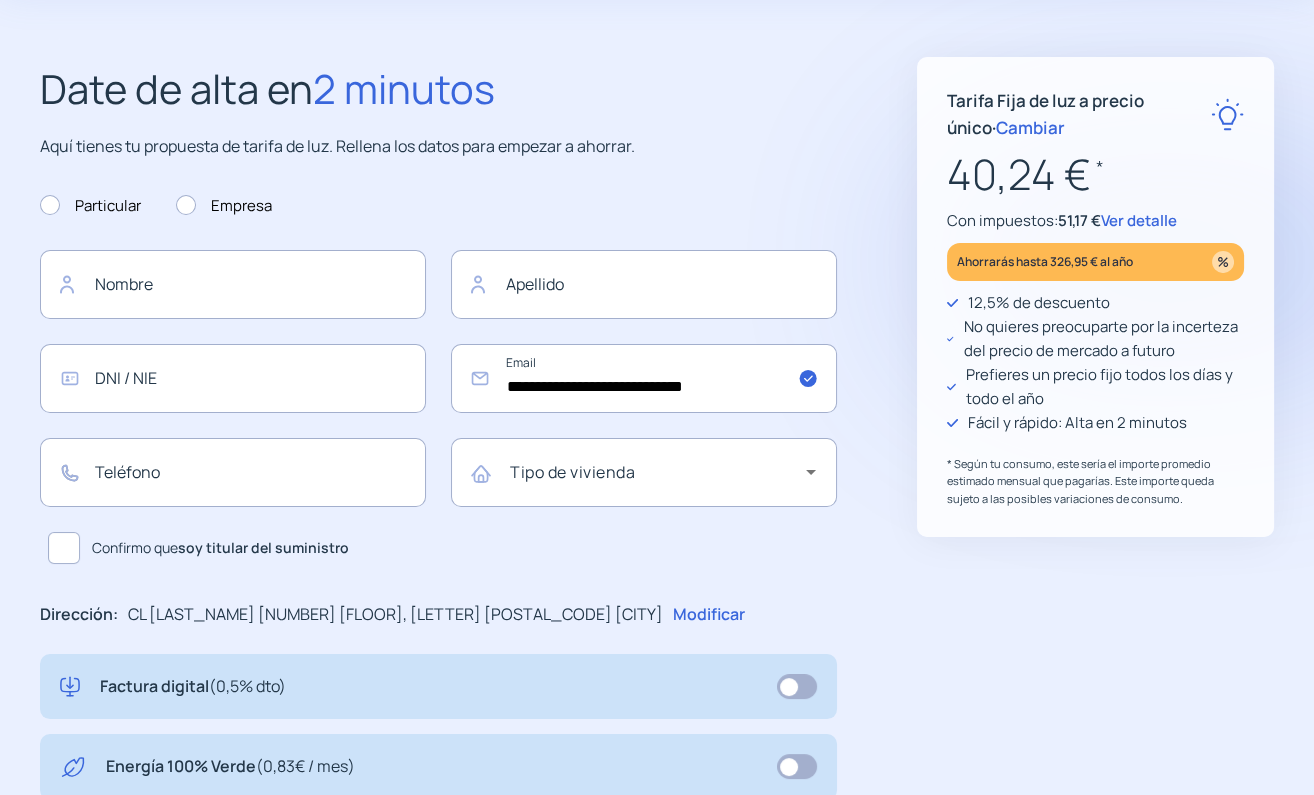 click at bounding box center [1223, 262] 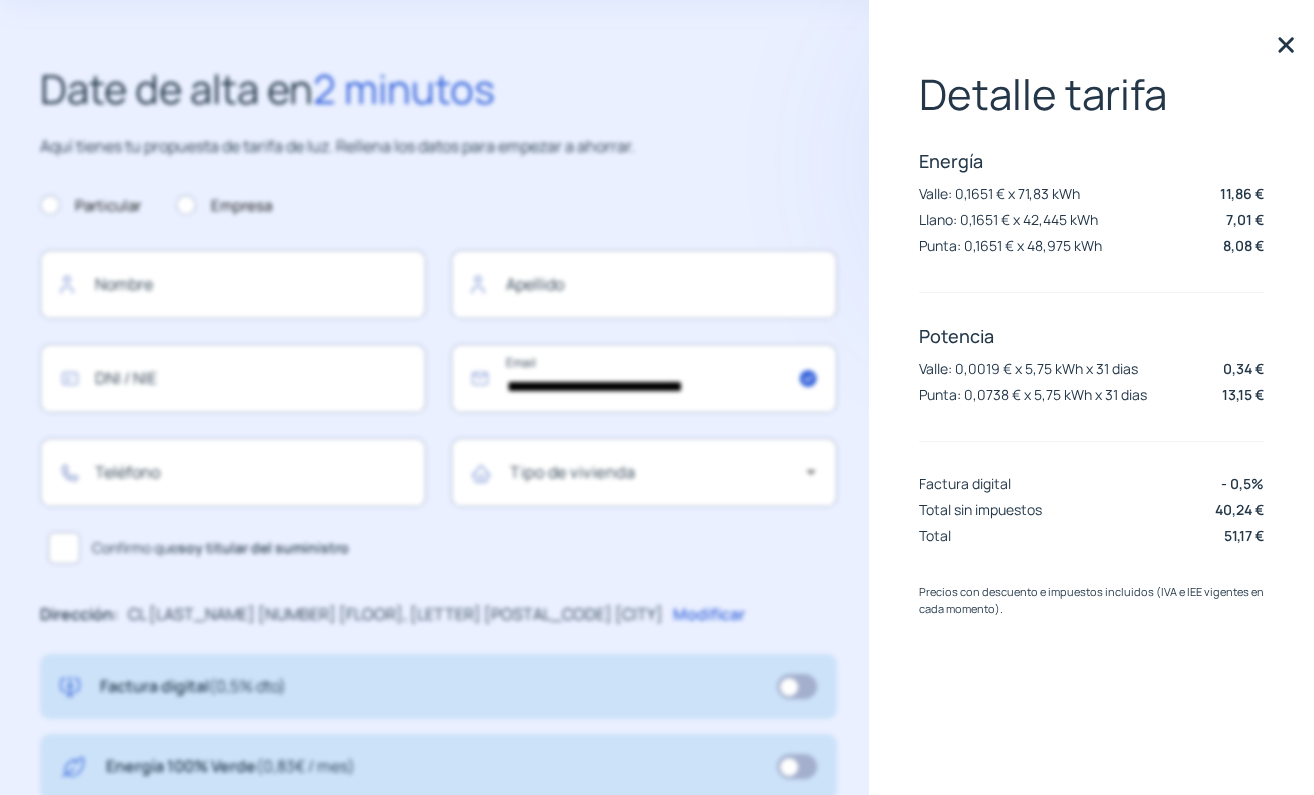 click on "Aquí tienes tu propuesta de tarifa de luz. Rellena los datos para empezar a ahorrar." at bounding box center (438, 147) 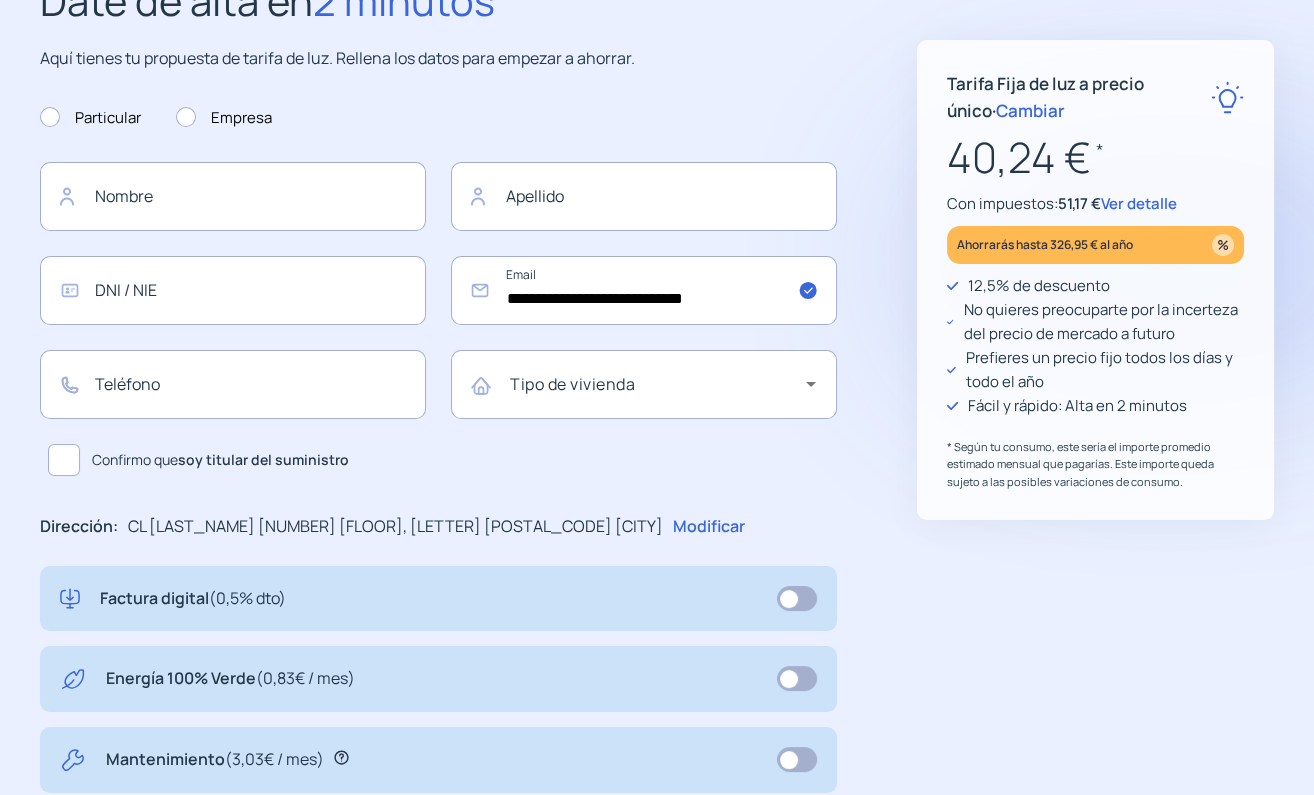 scroll, scrollTop: 0, scrollLeft: 0, axis: both 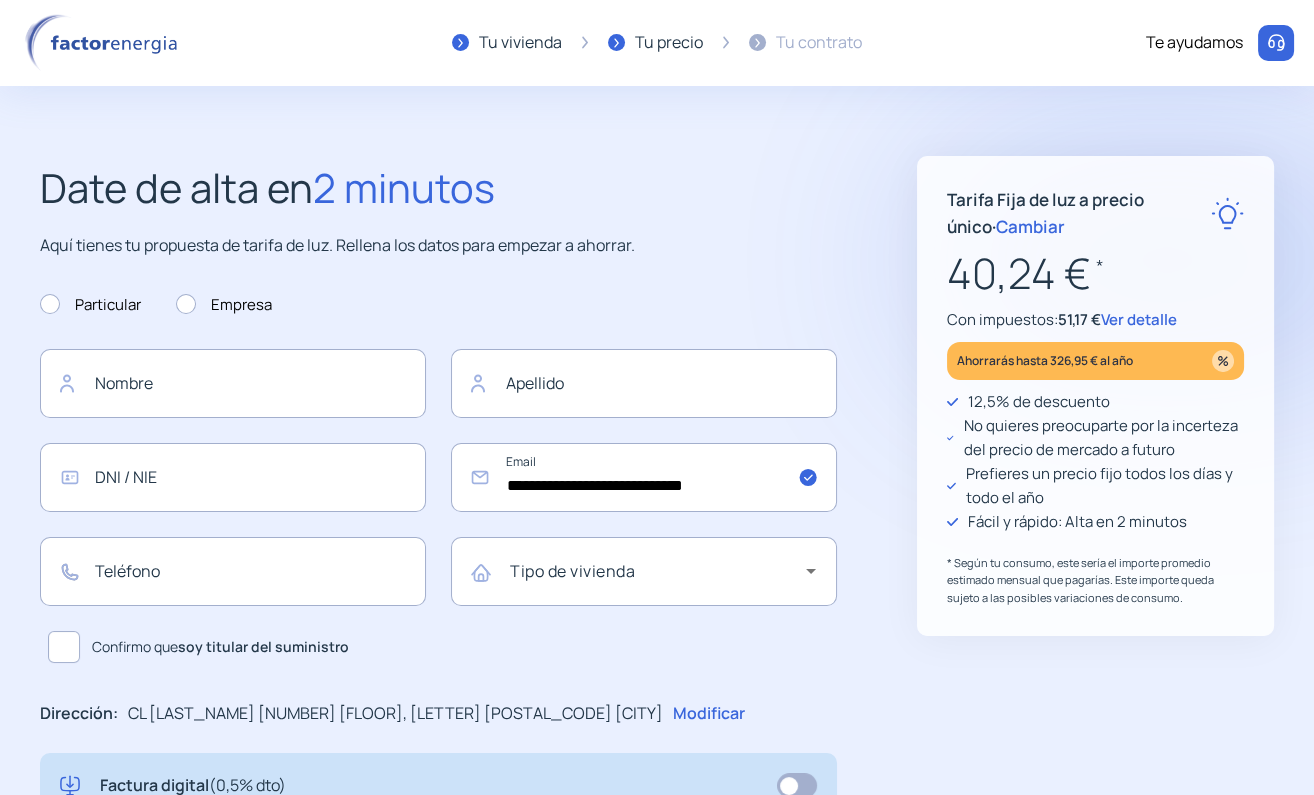 click on "Ver detalle" at bounding box center (1139, 319) 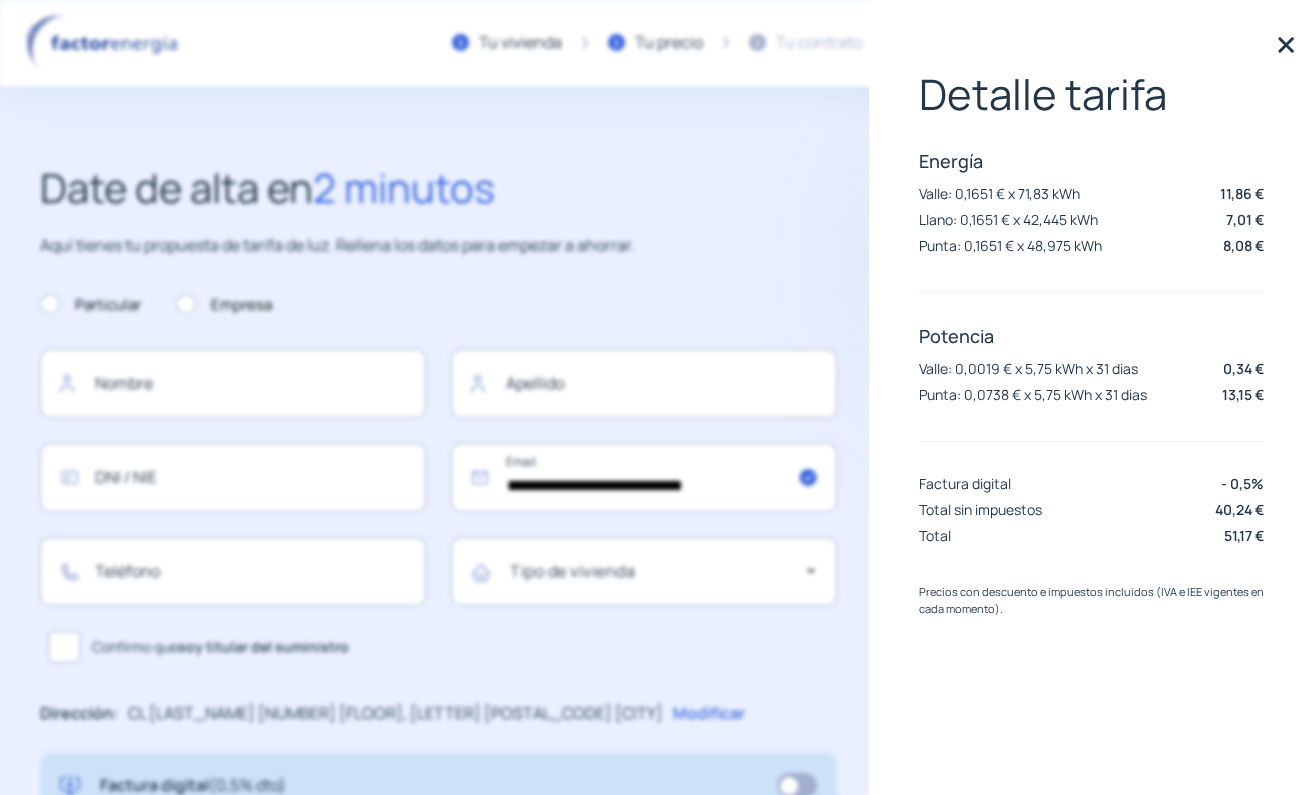 click on "**********" at bounding box center (657, 781) 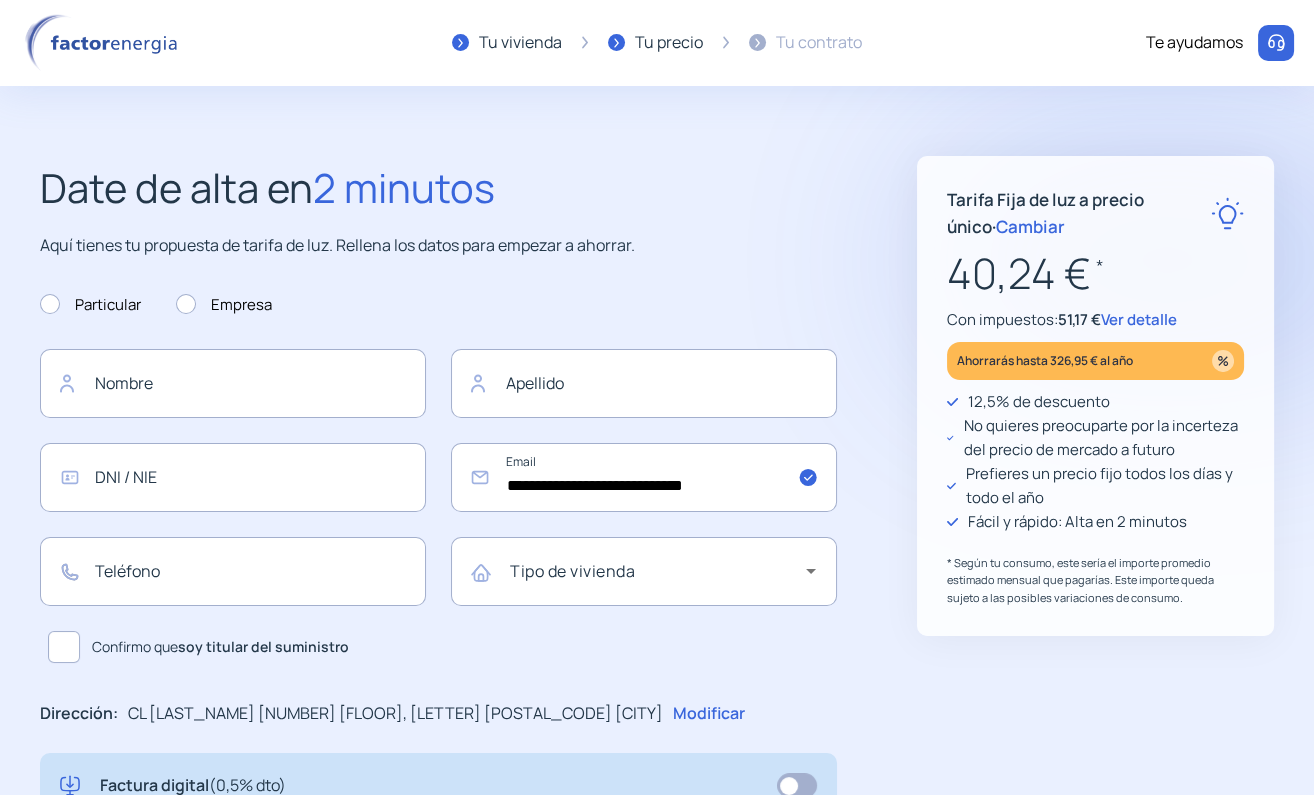 click on "Ver detalle" at bounding box center [1139, 319] 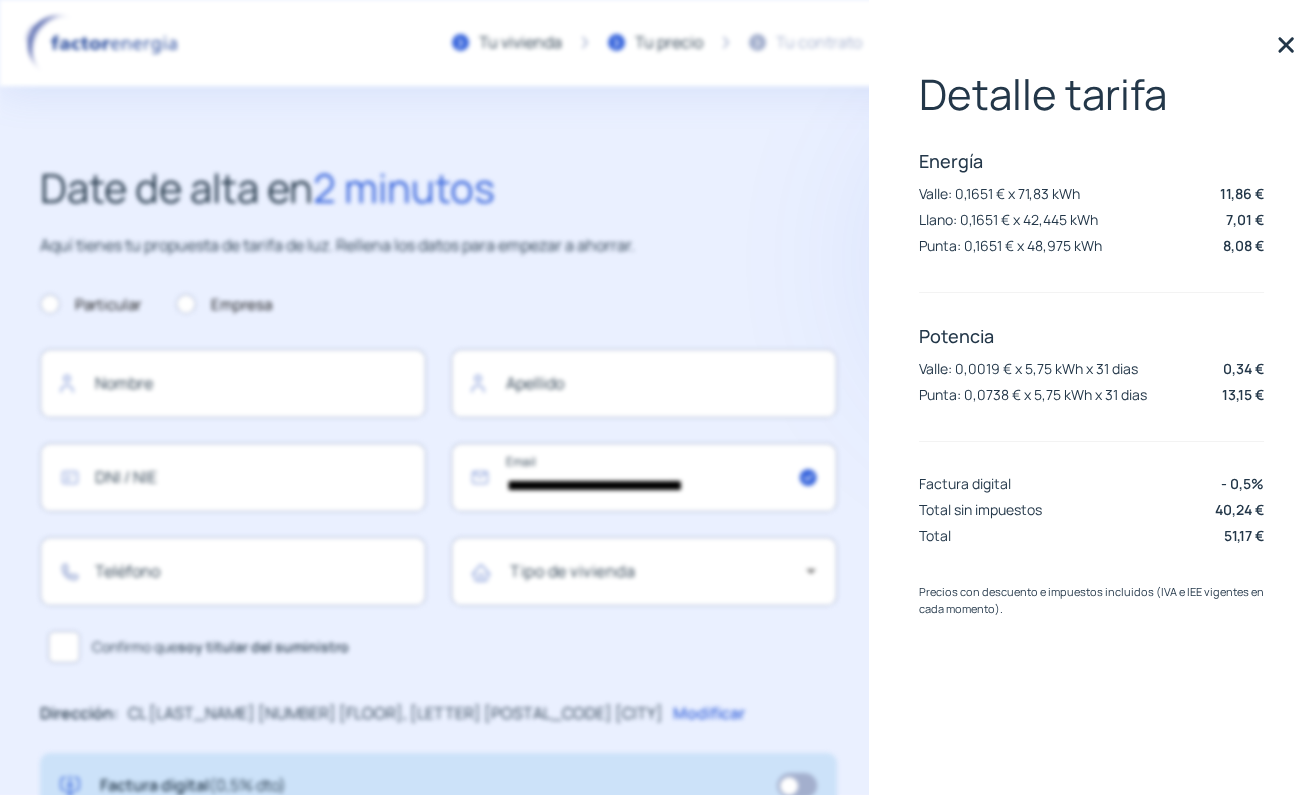 click on "Valle: 0,1651 € x 71,83 kWh 11,86 €" at bounding box center [1091, 193] 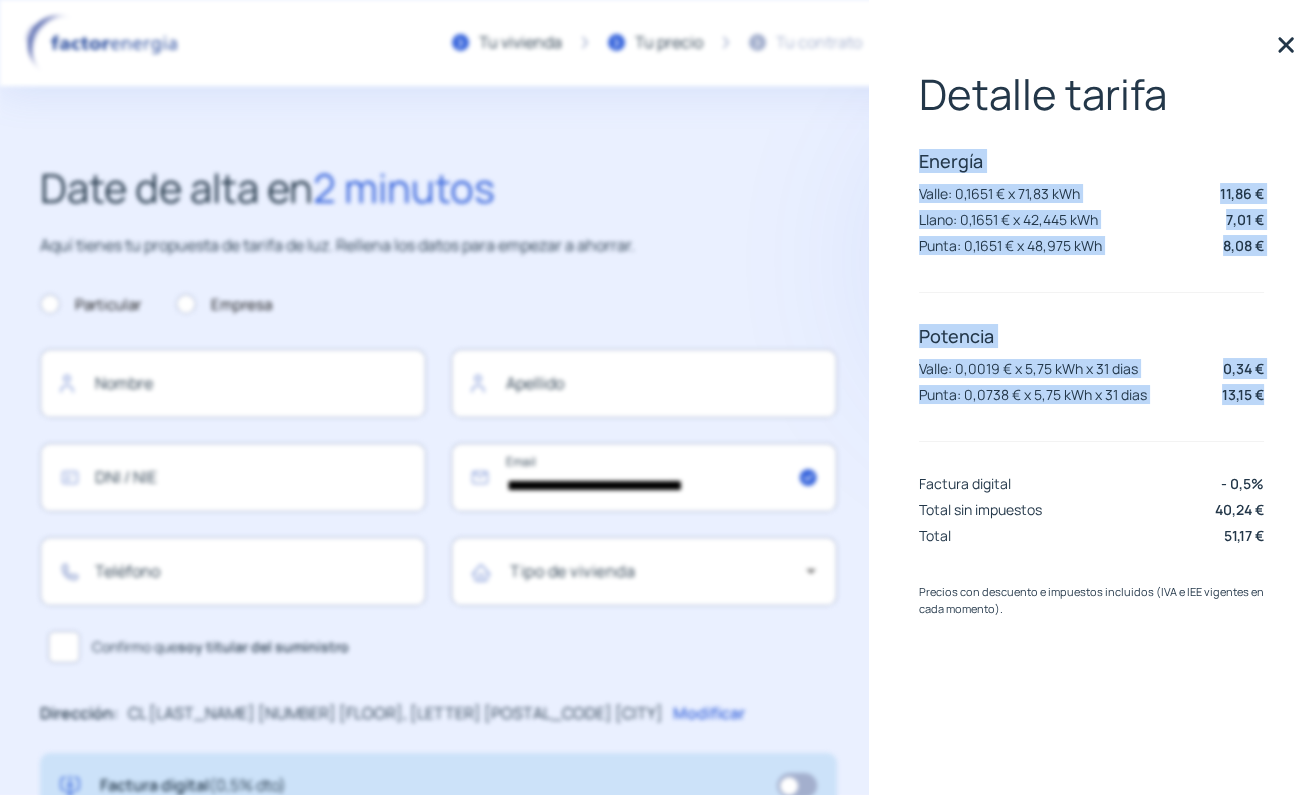 drag, startPoint x: 921, startPoint y: 160, endPoint x: 1279, endPoint y: 392, distance: 426.60052 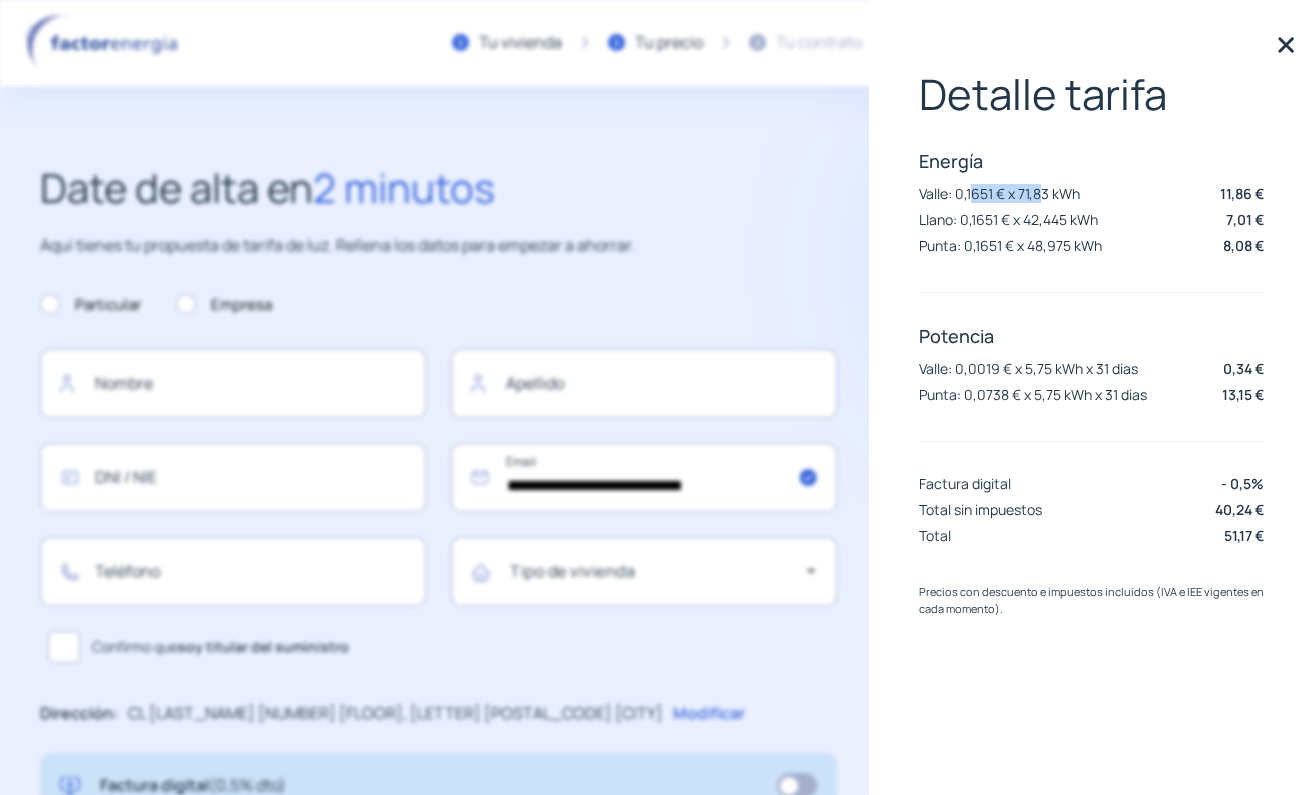 drag, startPoint x: 972, startPoint y: 192, endPoint x: 1046, endPoint y: 192, distance: 74 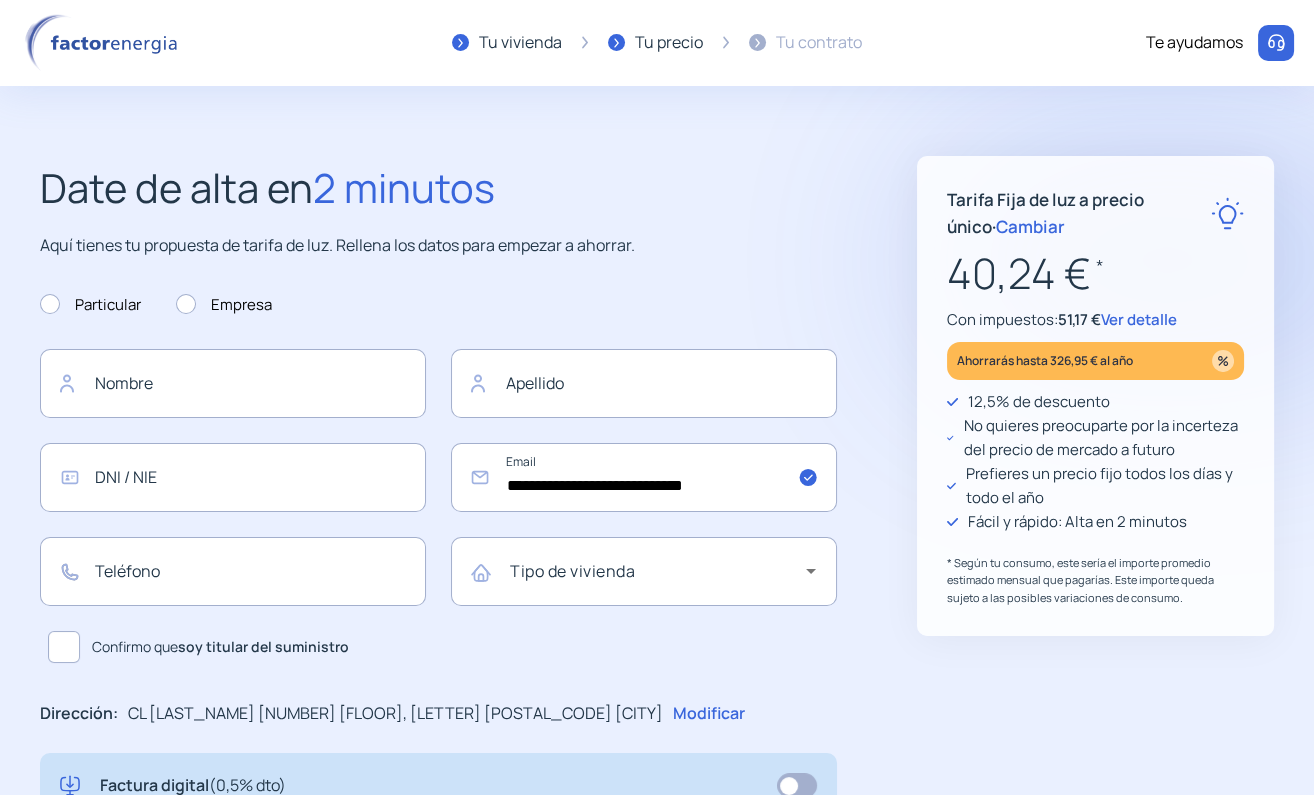 click at bounding box center [1227, 213] 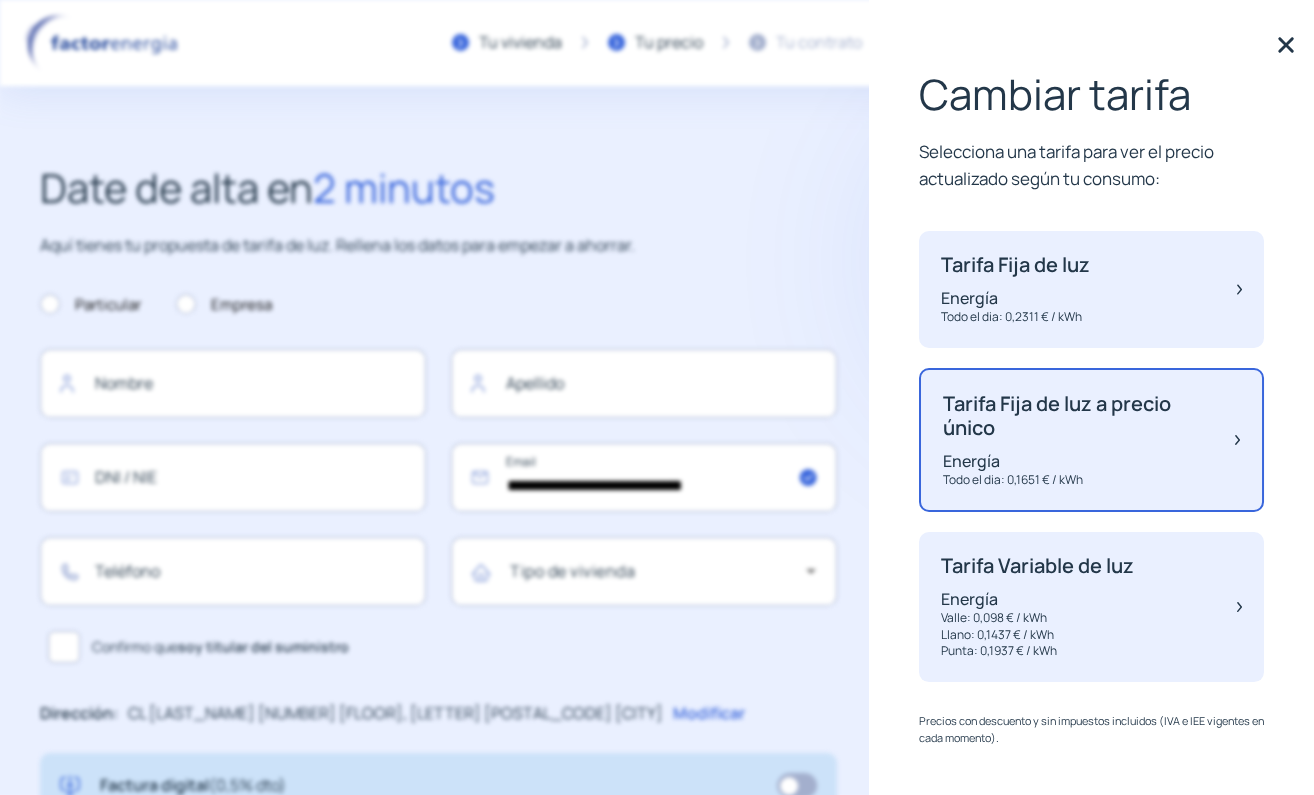 click at bounding box center (1286, 45) 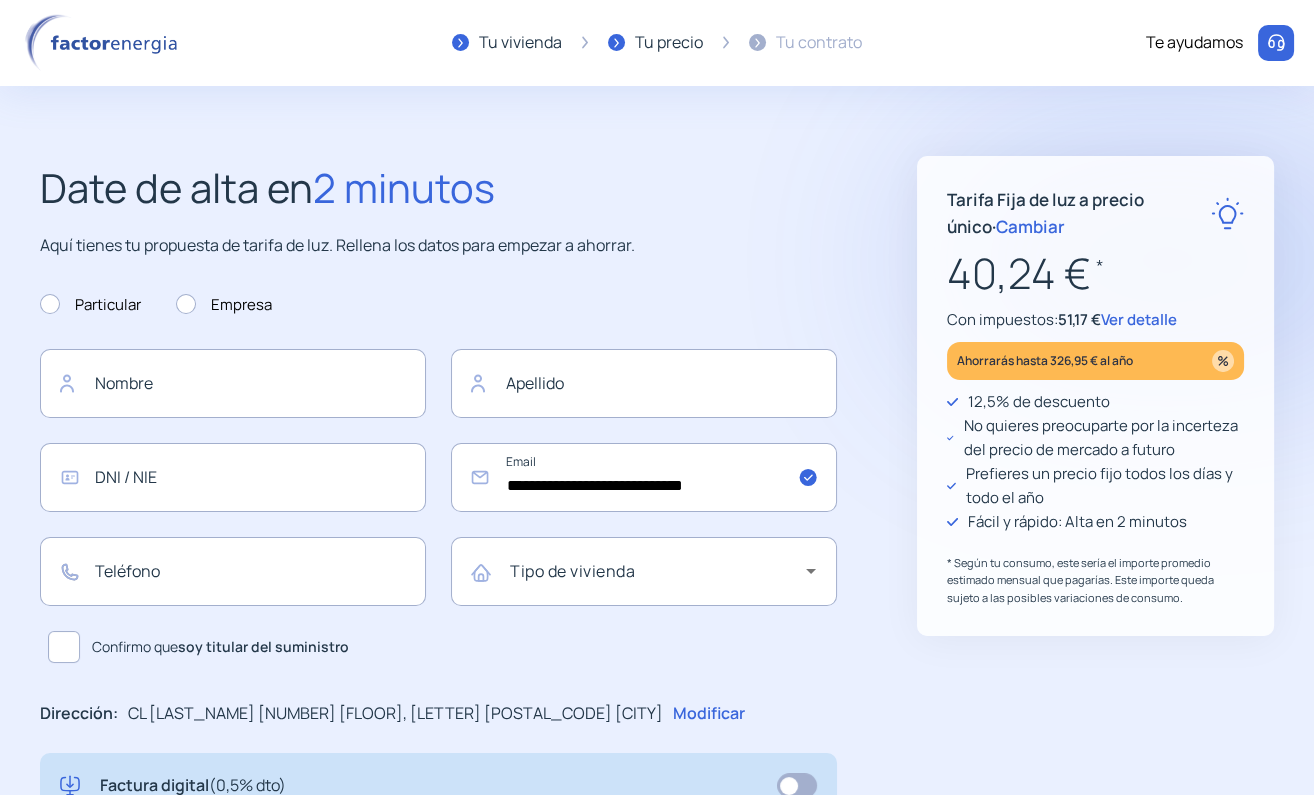 click on "Tu vivienda" at bounding box center (520, 43) 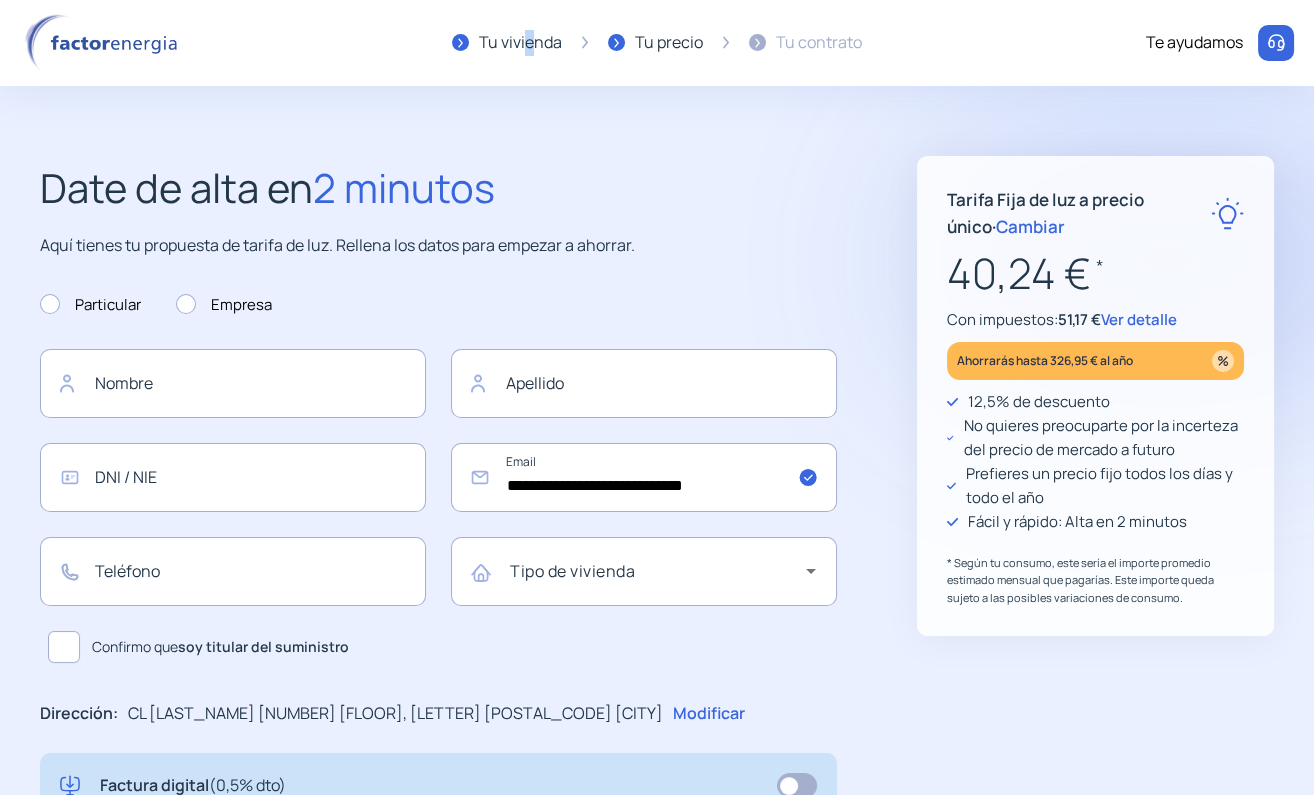 click at bounding box center [105, 43] 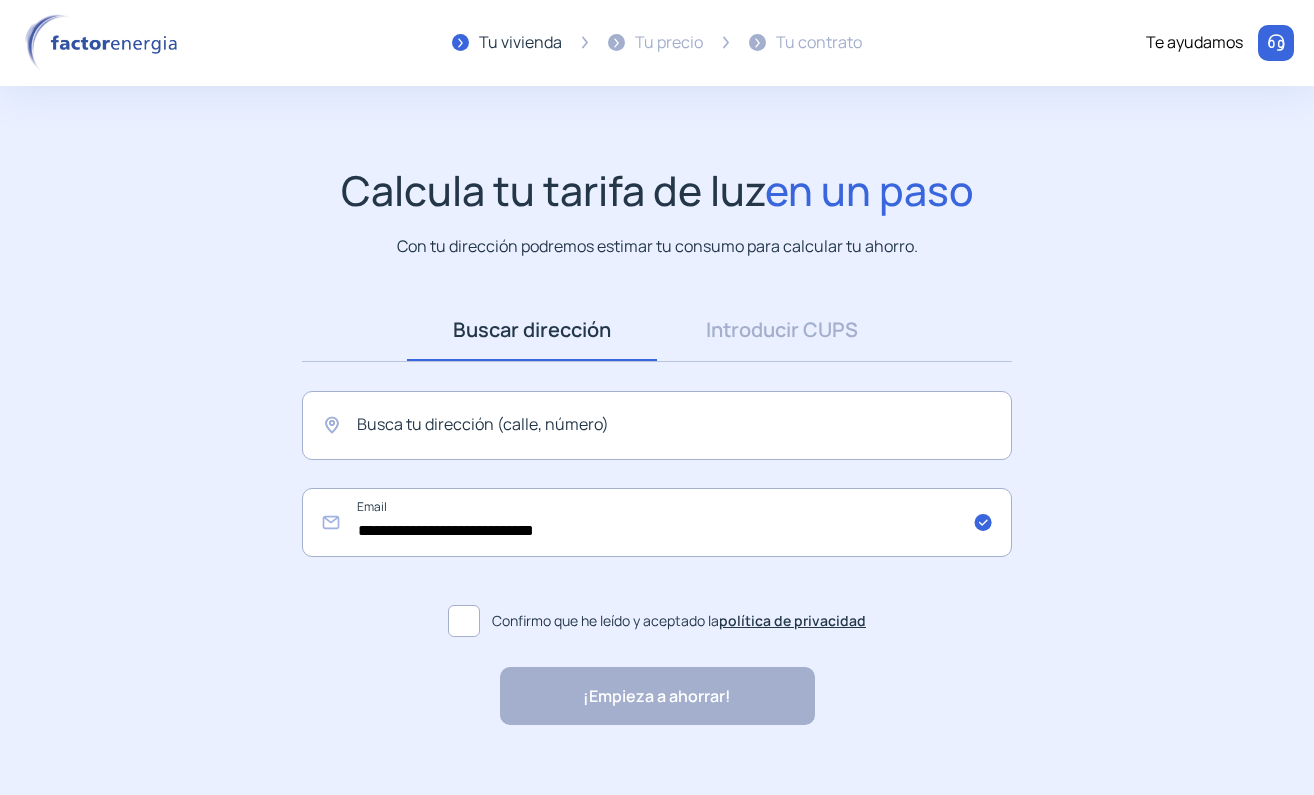 scroll, scrollTop: 0, scrollLeft: 0, axis: both 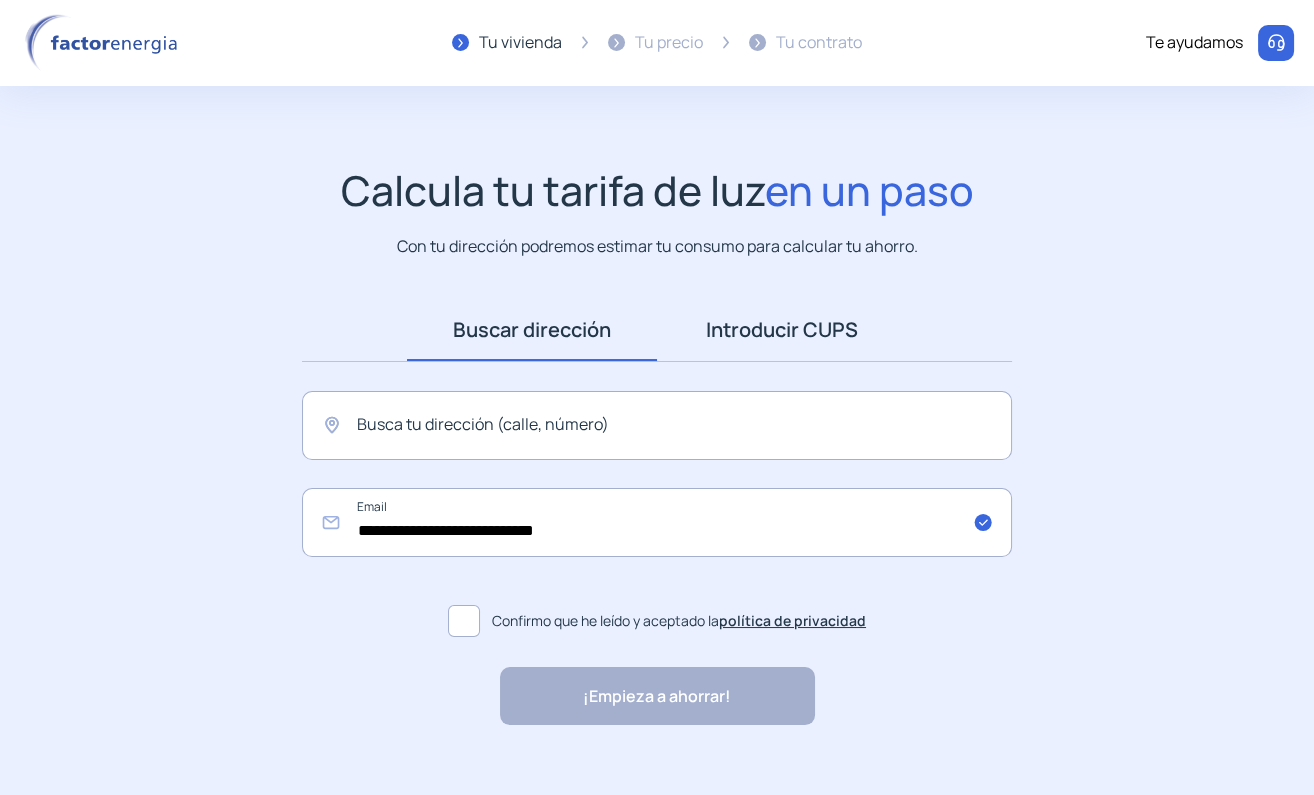 click on "Introducir CUPS" at bounding box center (782, 330) 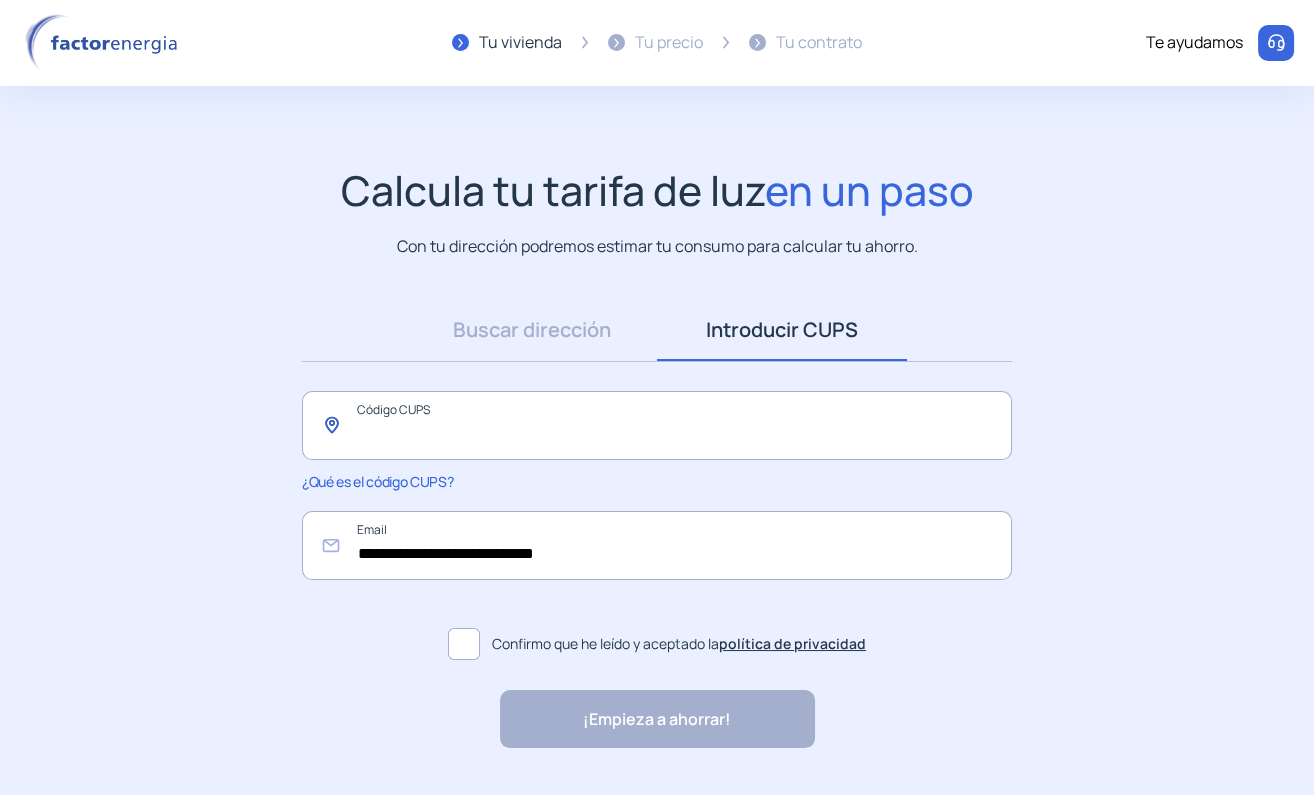 click at bounding box center (657, 425) 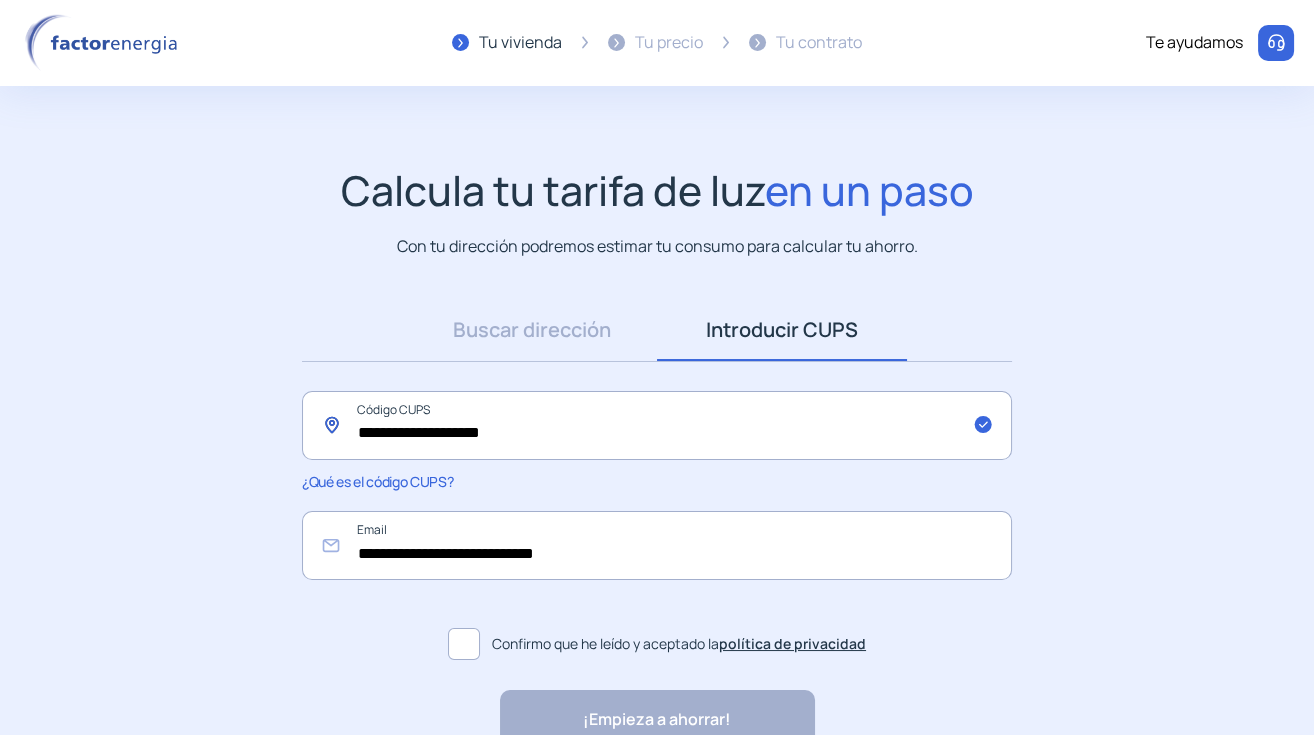 type on "**********" 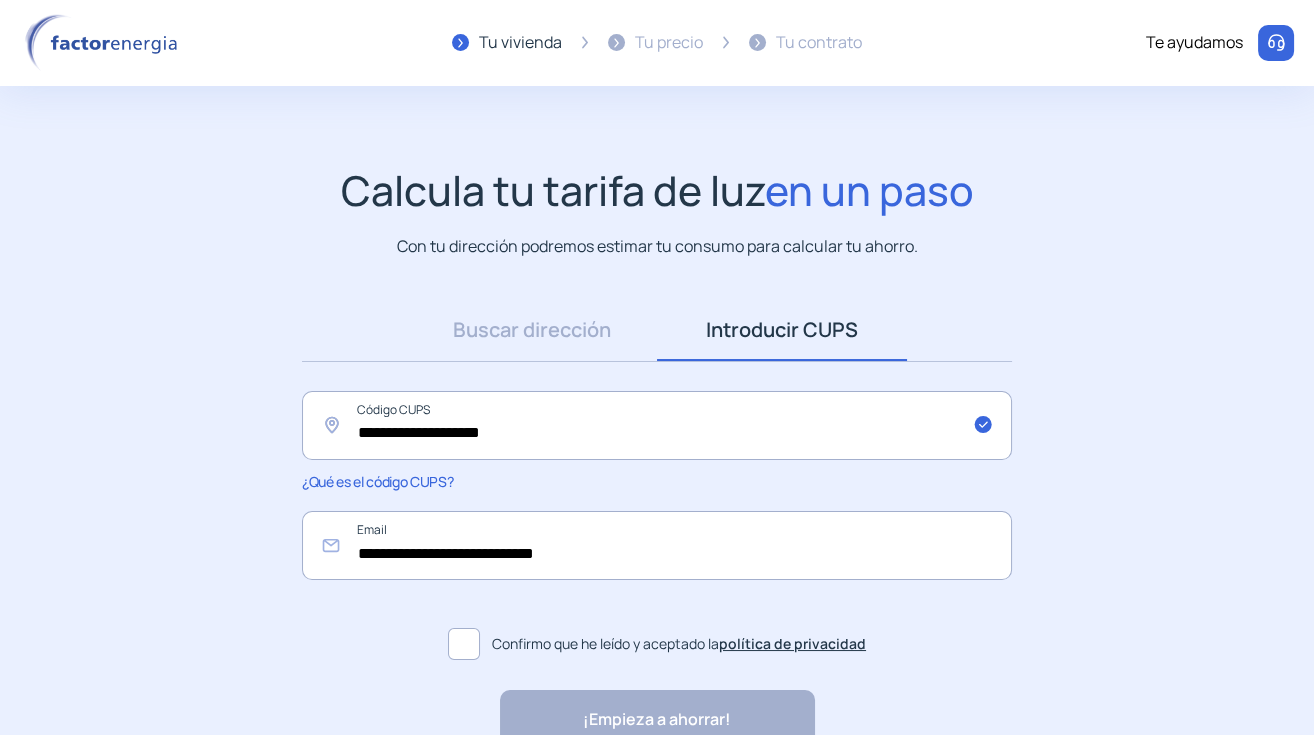 click on "Confirmo que he leído y aceptado la  política de privacidad" at bounding box center (657, 644) 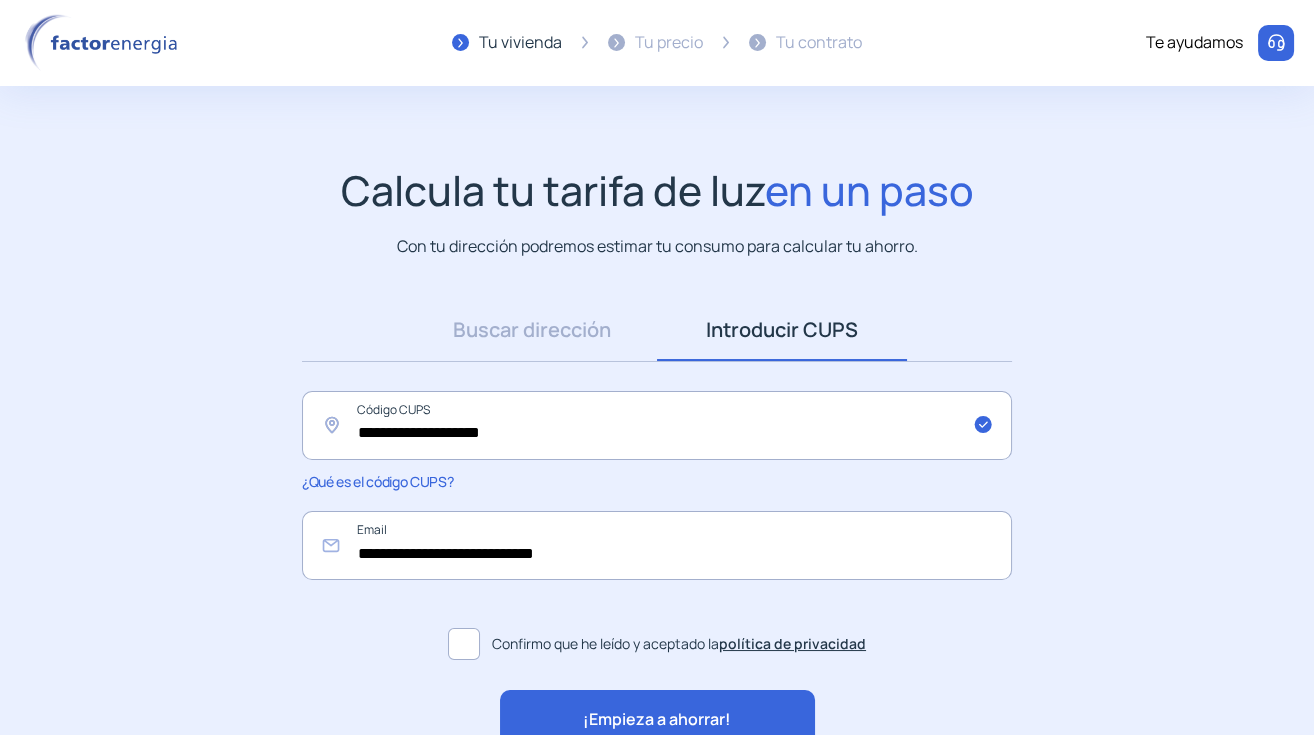click on "¡Empieza a ahorrar!" at bounding box center [657, 719] 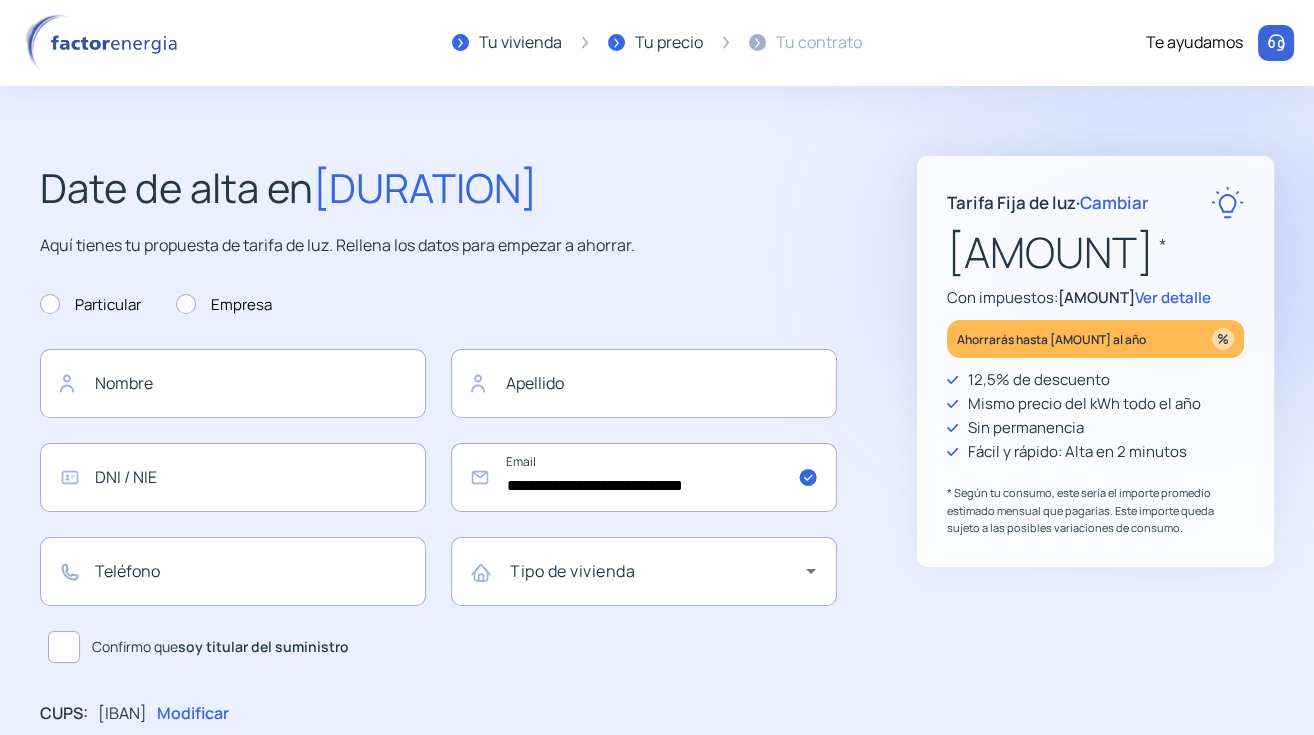 click on "Ver detalle" at bounding box center (1173, 297) 